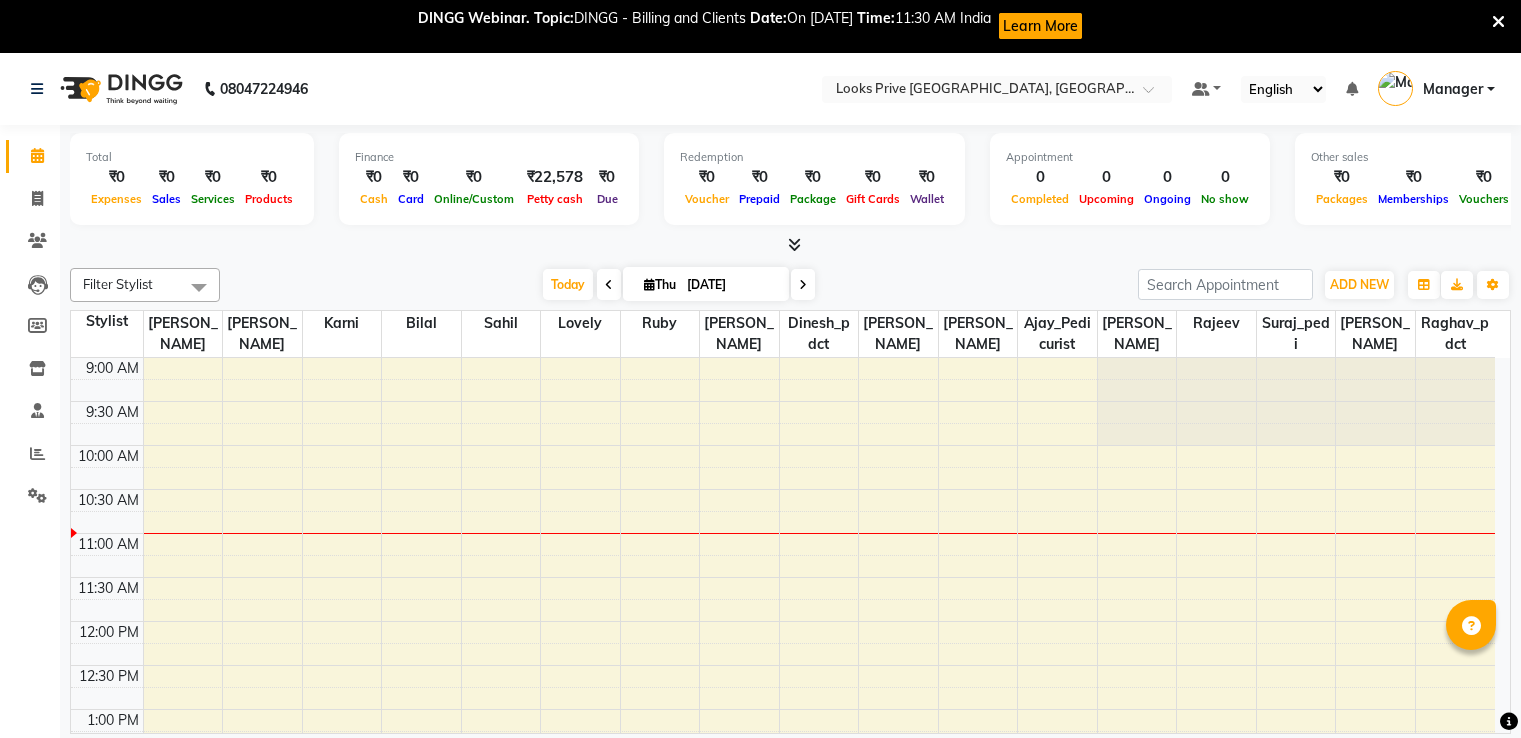 scroll, scrollTop: 54, scrollLeft: 0, axis: vertical 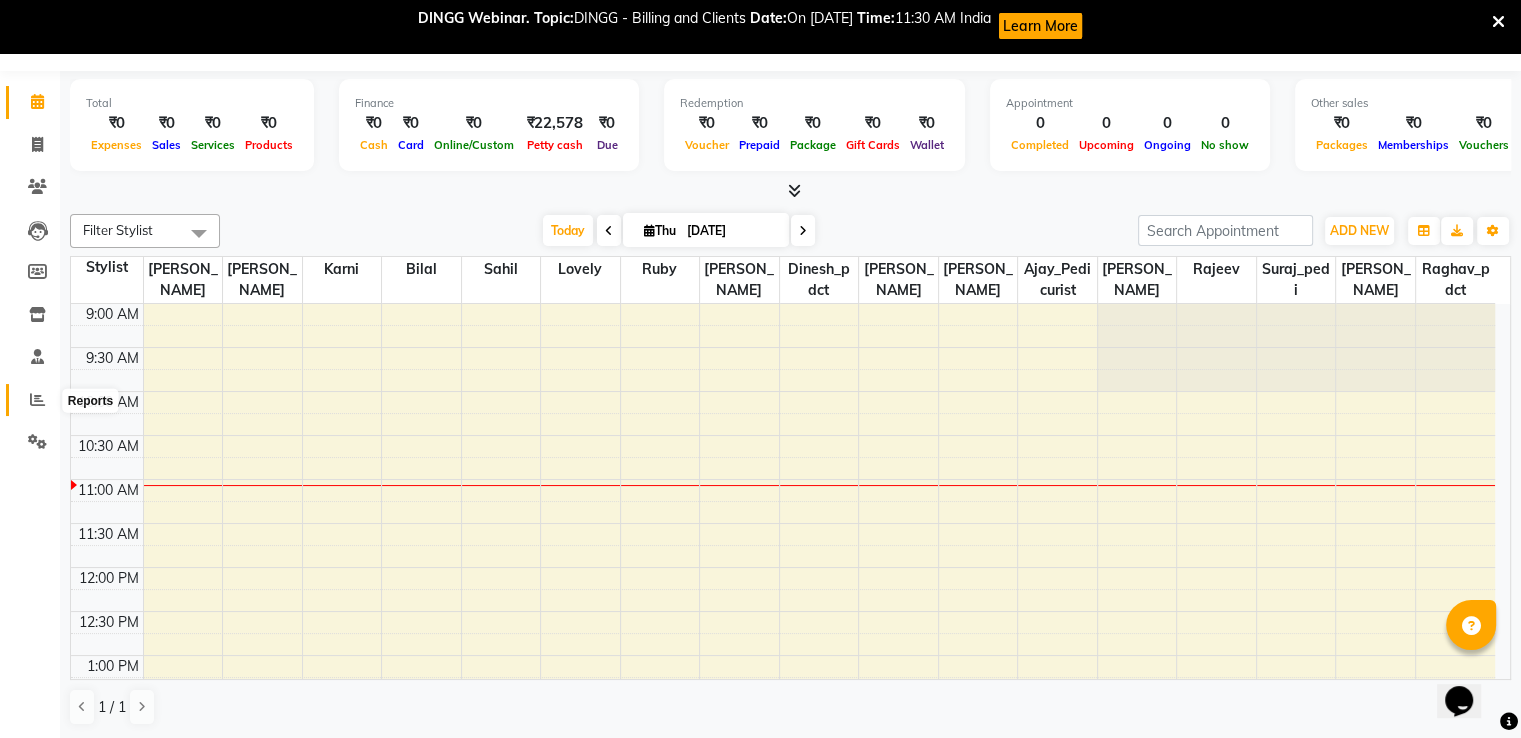 drag, startPoint x: 40, startPoint y: 409, endPoint x: 84, endPoint y: 407, distance: 44.04543 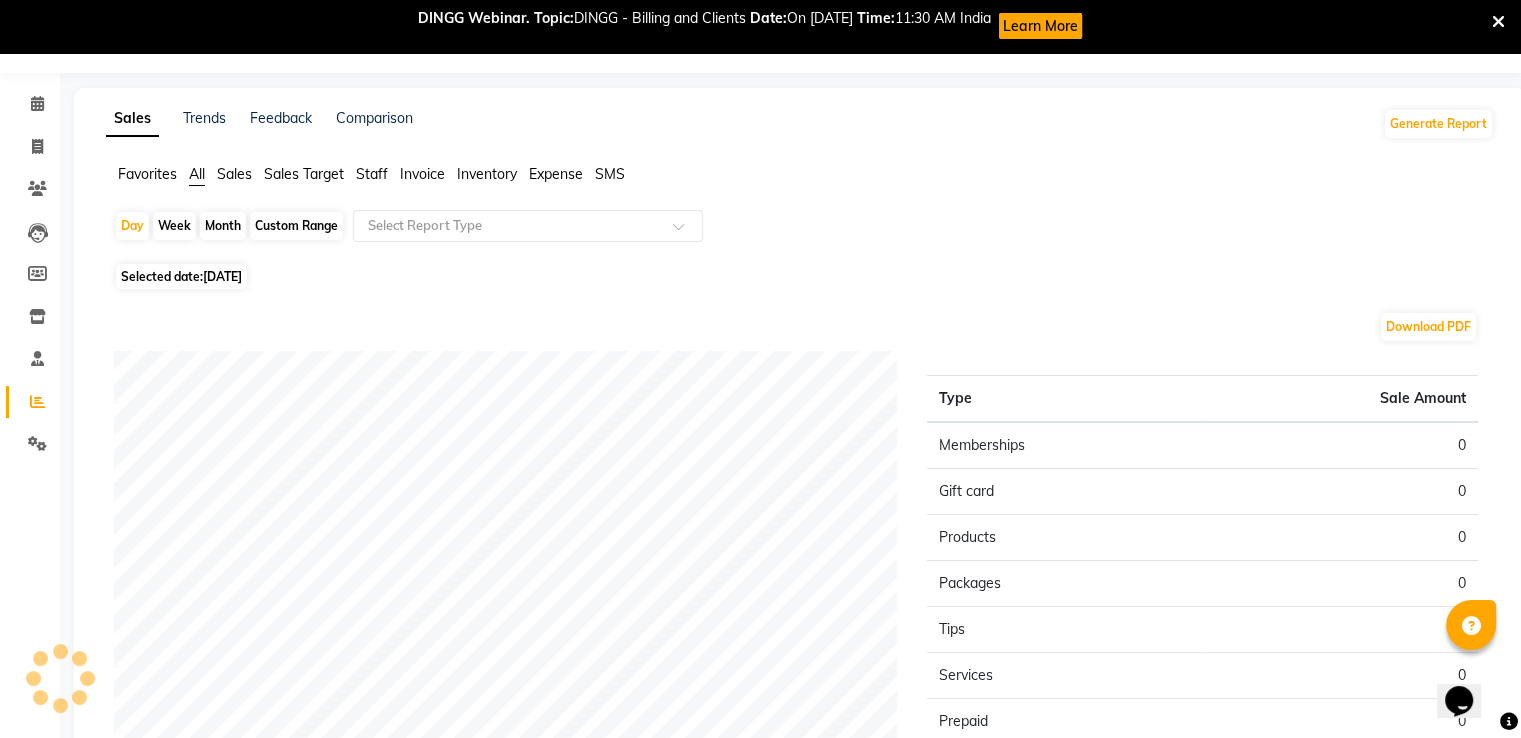 scroll, scrollTop: 54, scrollLeft: 0, axis: vertical 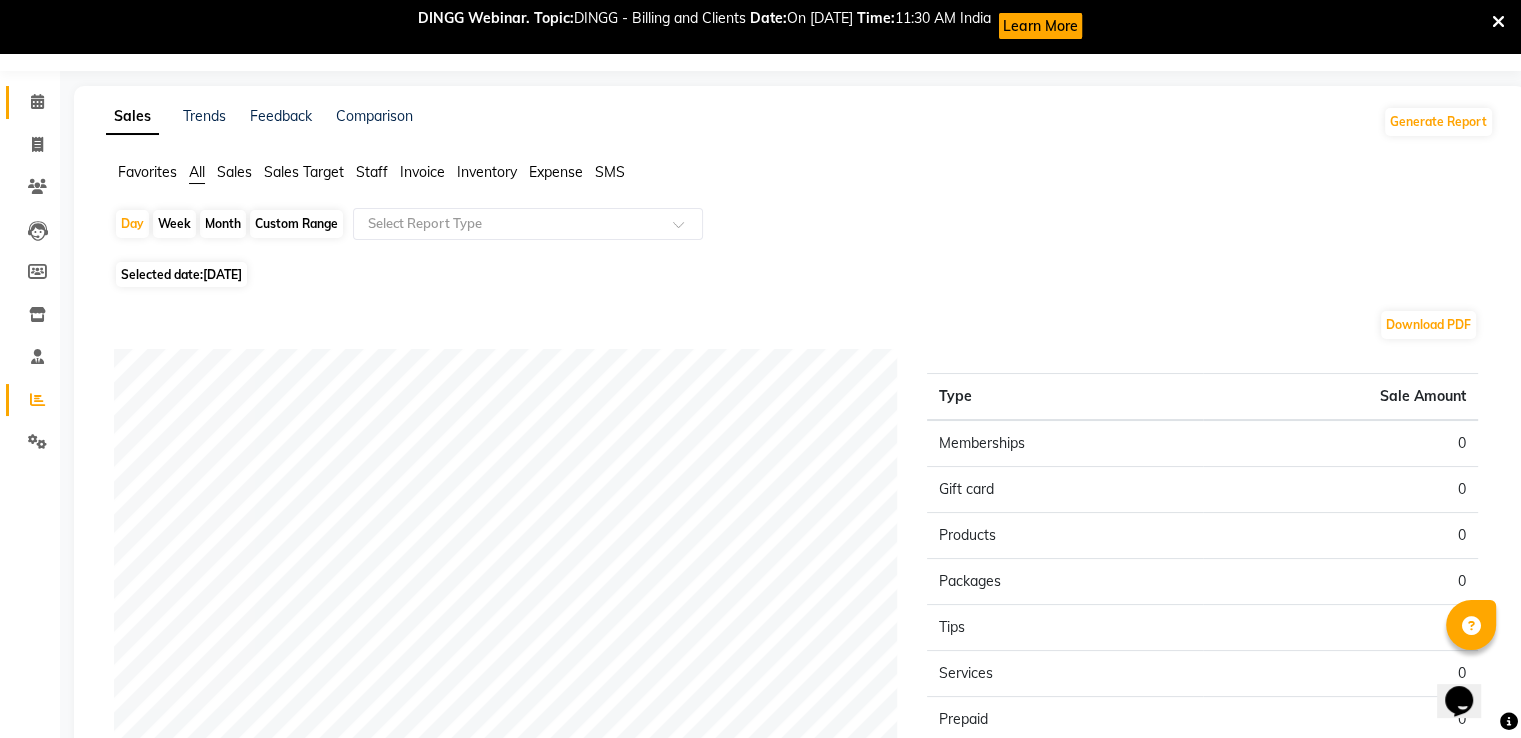 click 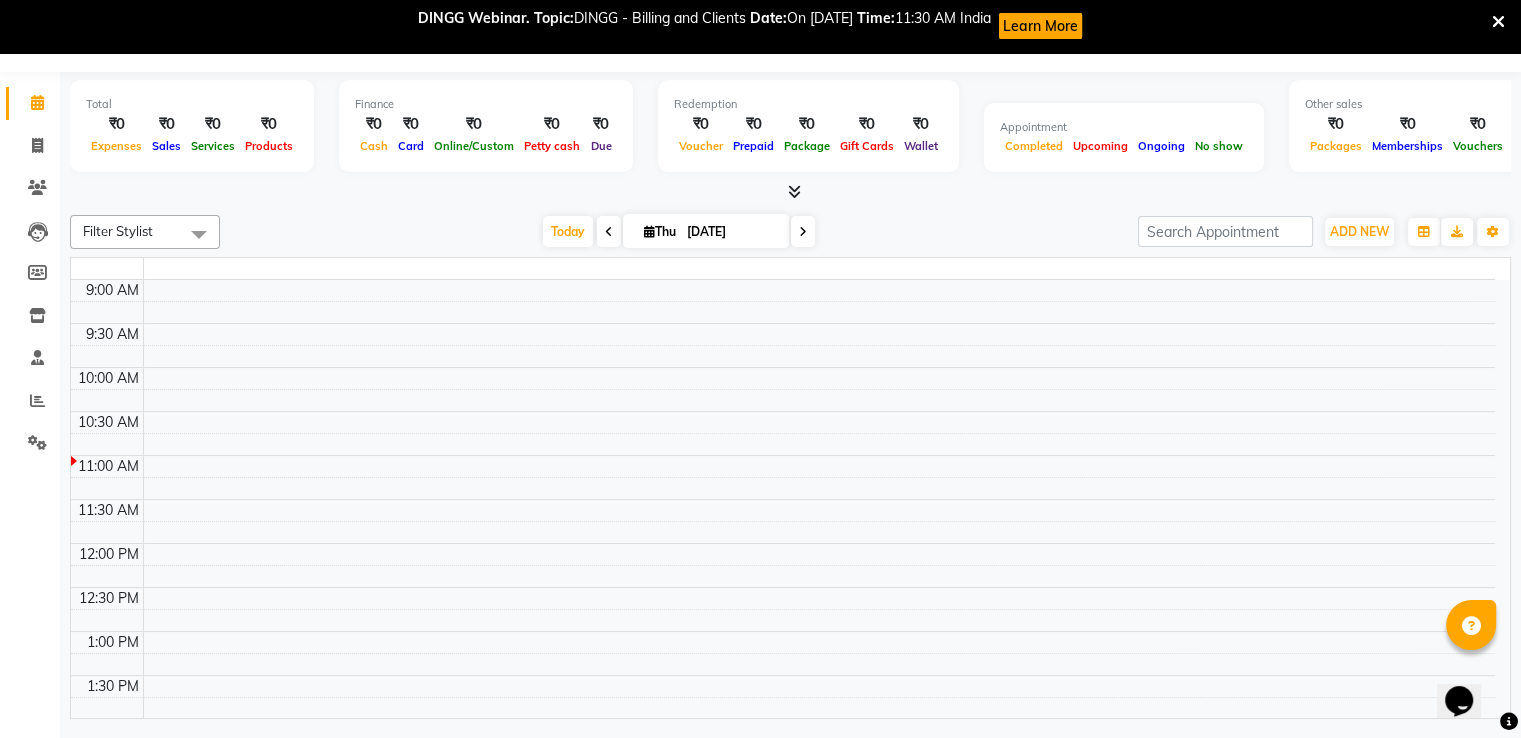 scroll, scrollTop: 52, scrollLeft: 0, axis: vertical 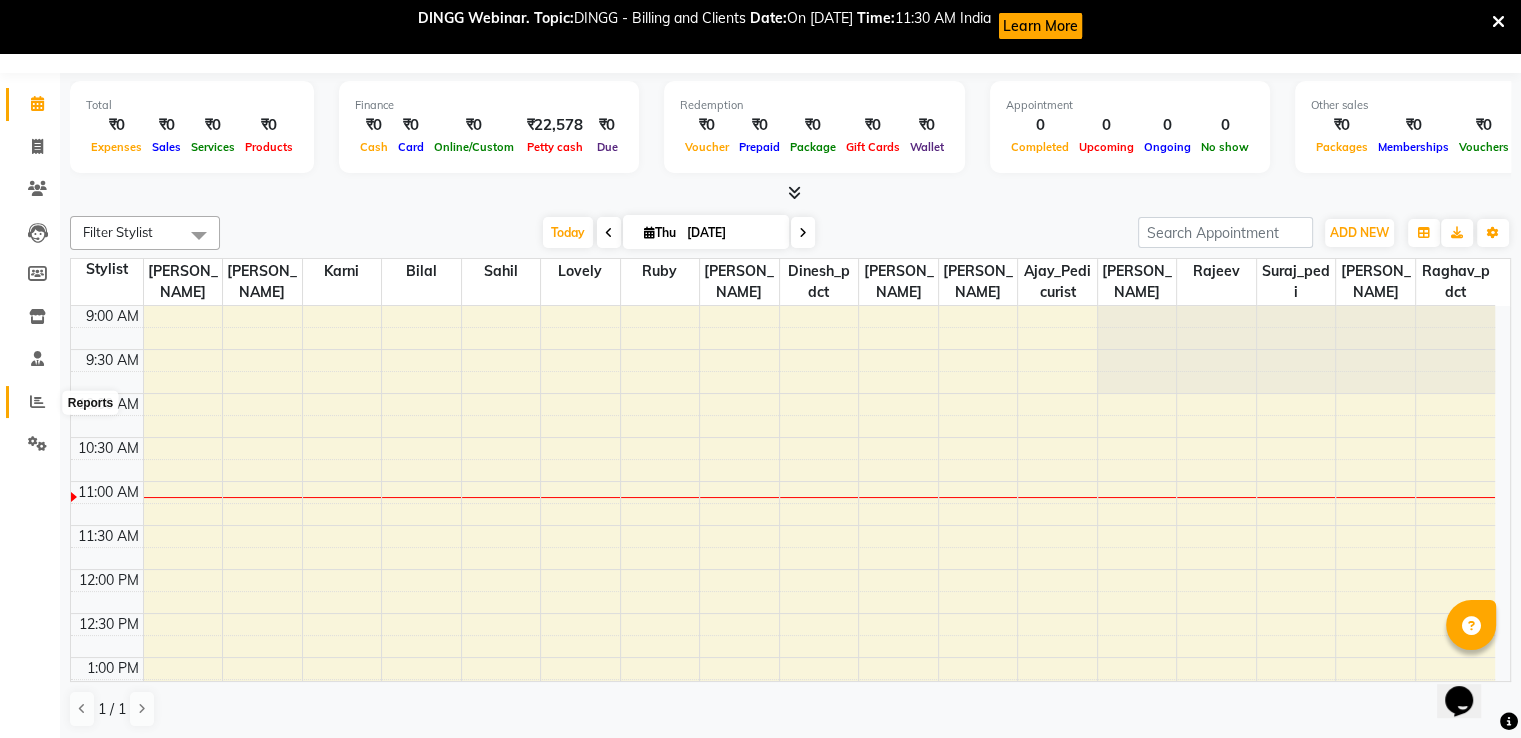 click 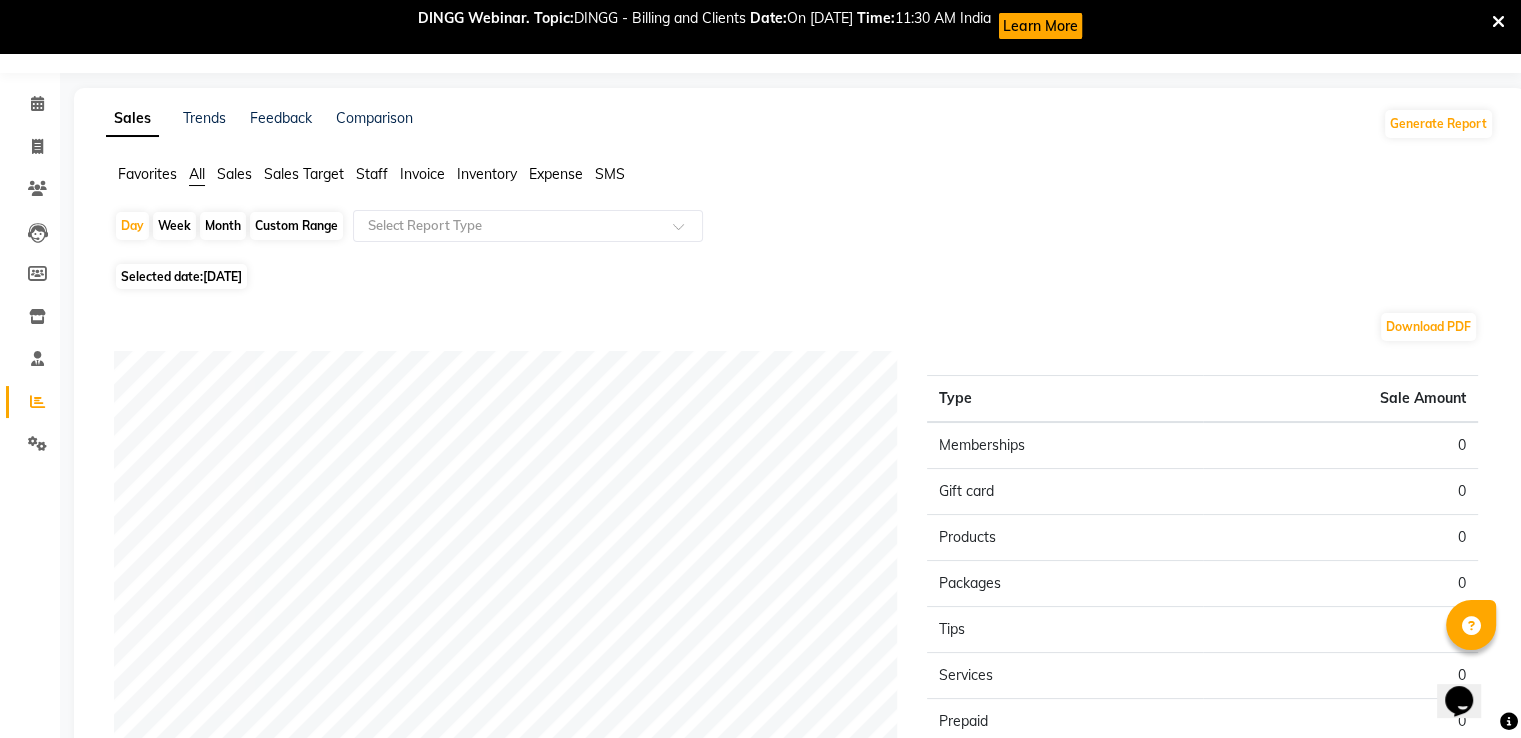 click on "Selected date:  [DATE]" 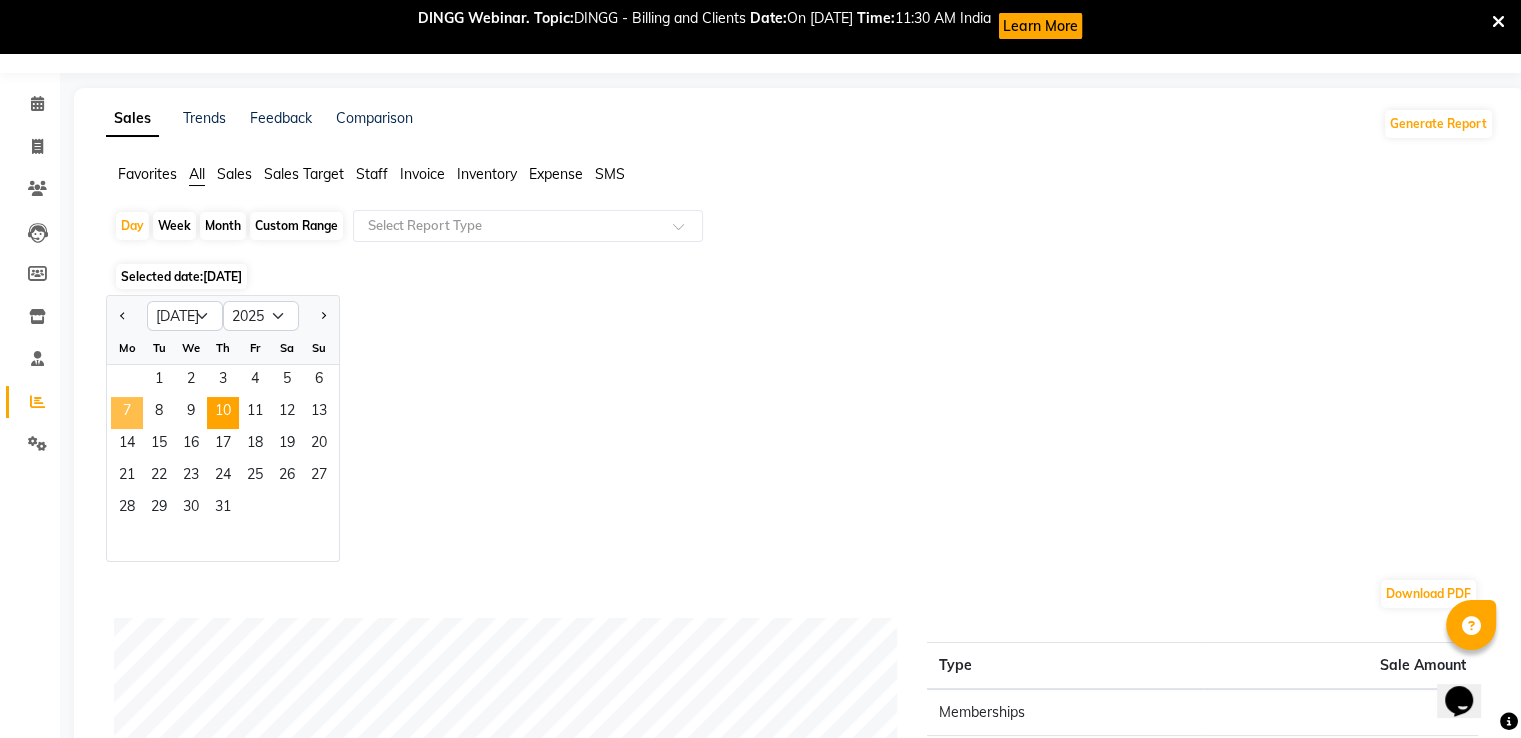 click on "7" 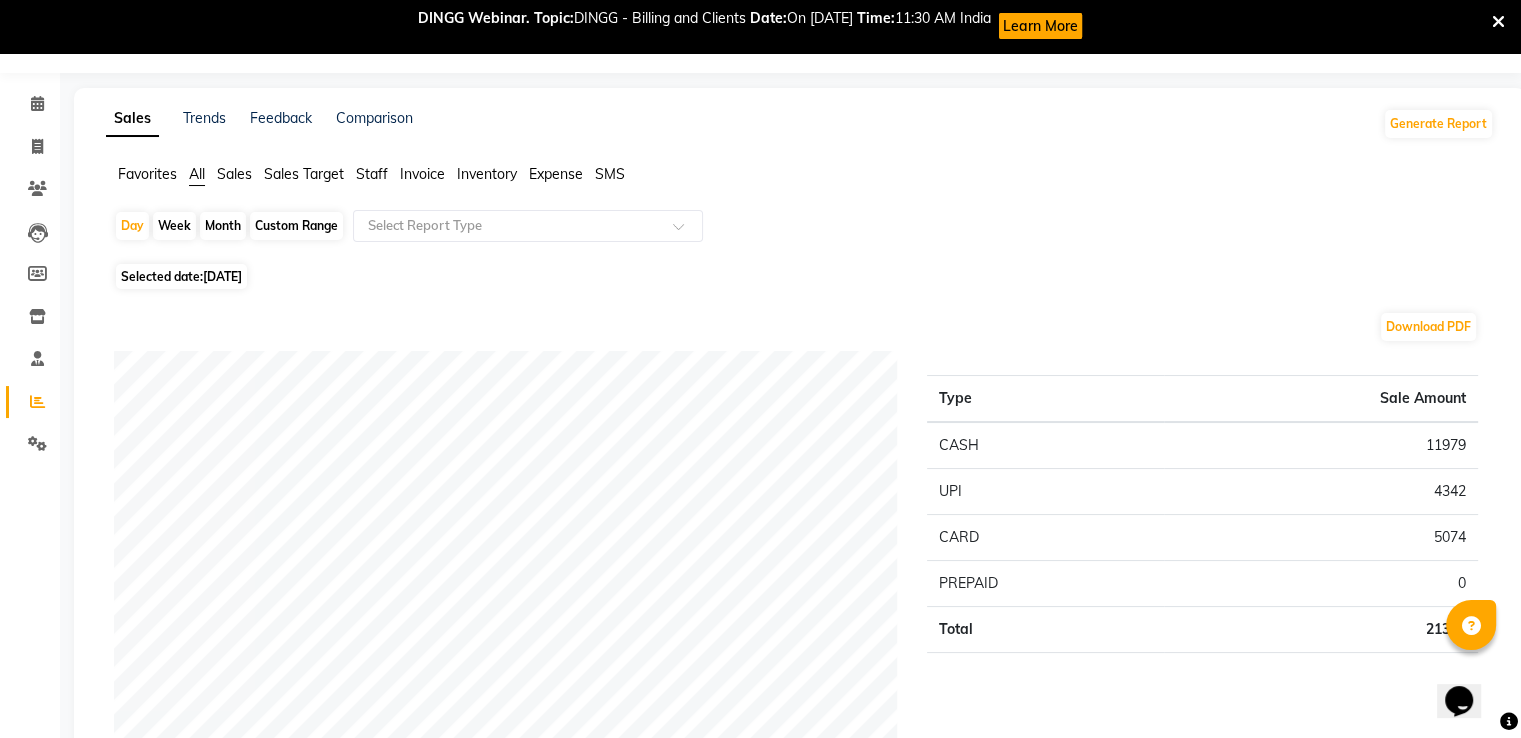 click on "Staff" 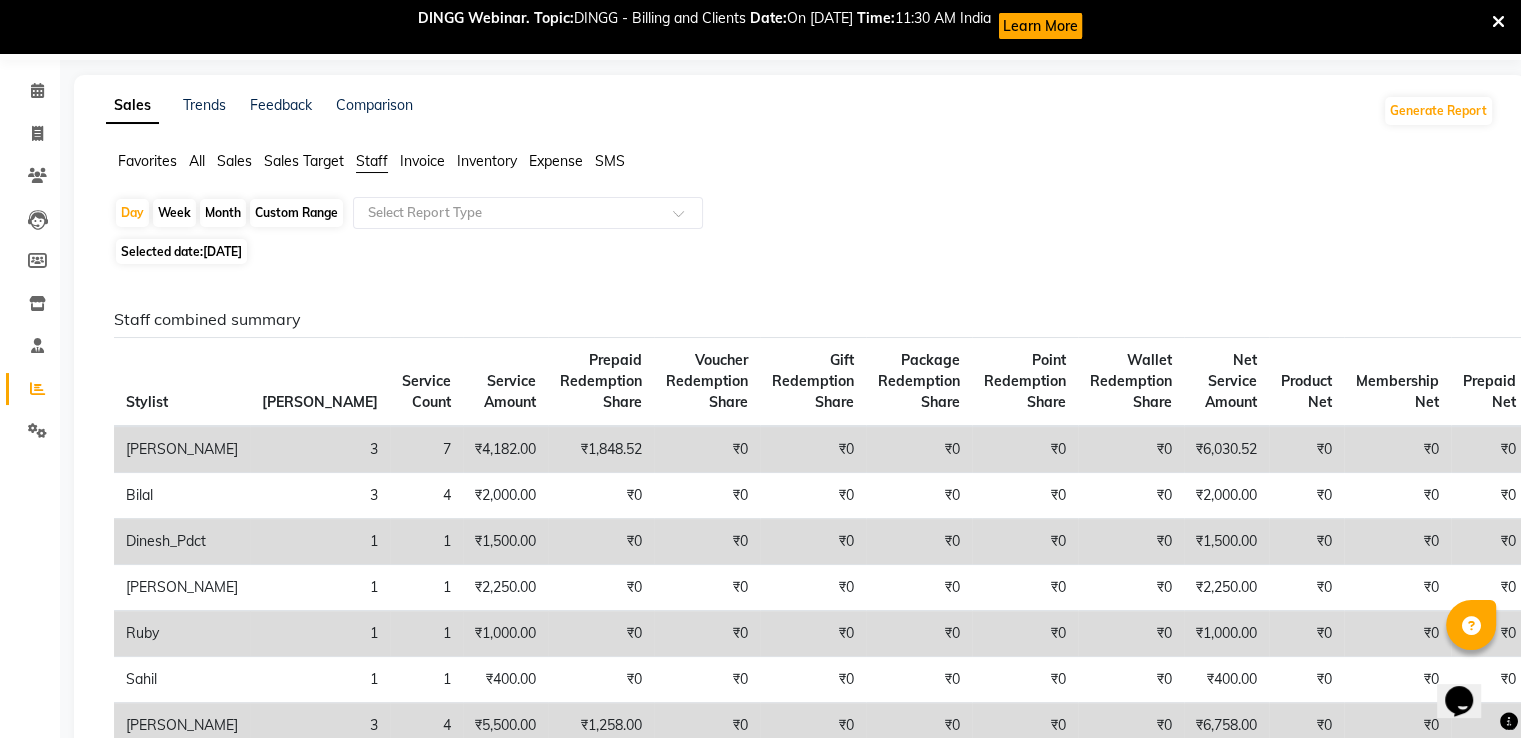 scroll, scrollTop: 52, scrollLeft: 0, axis: vertical 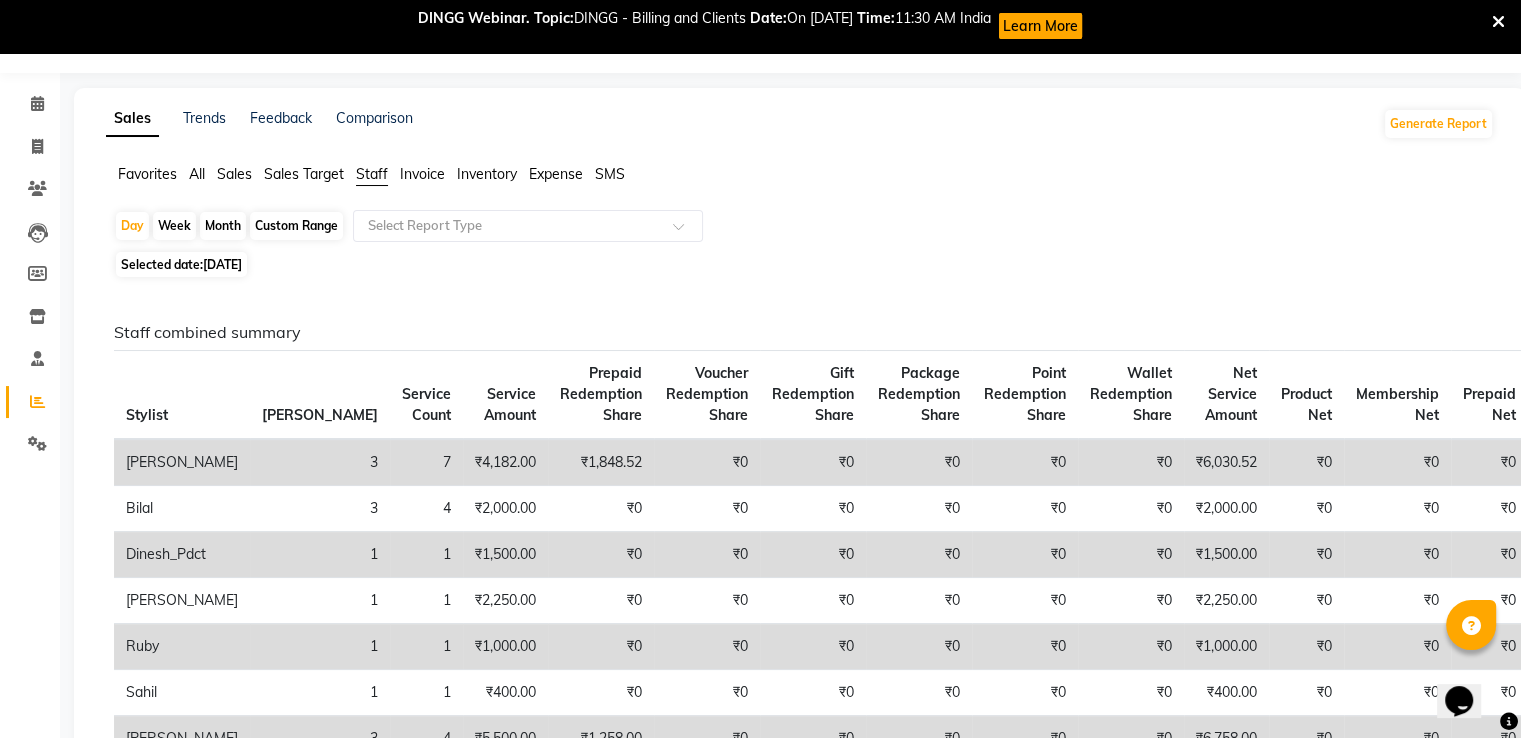 click on "[DATE]" 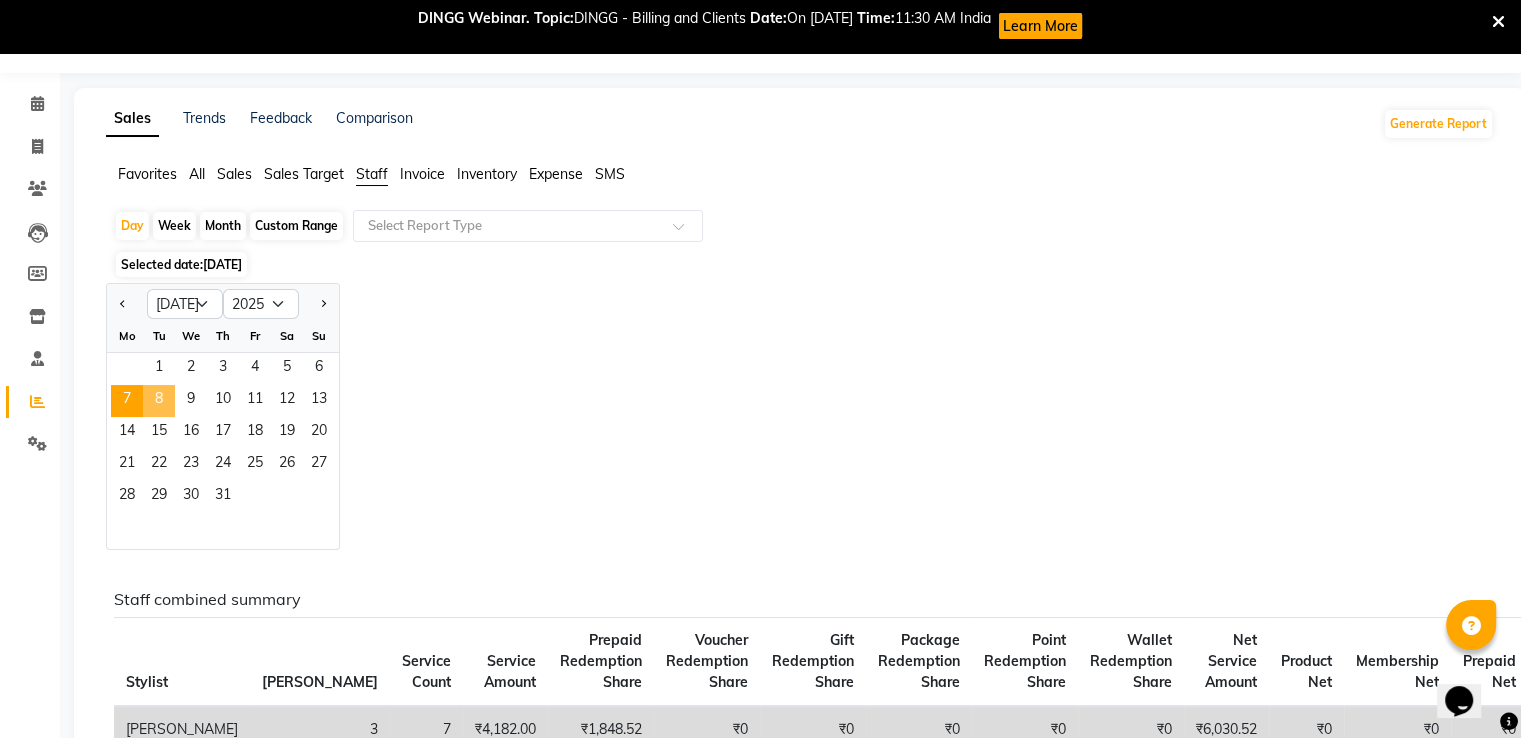 click on "8" 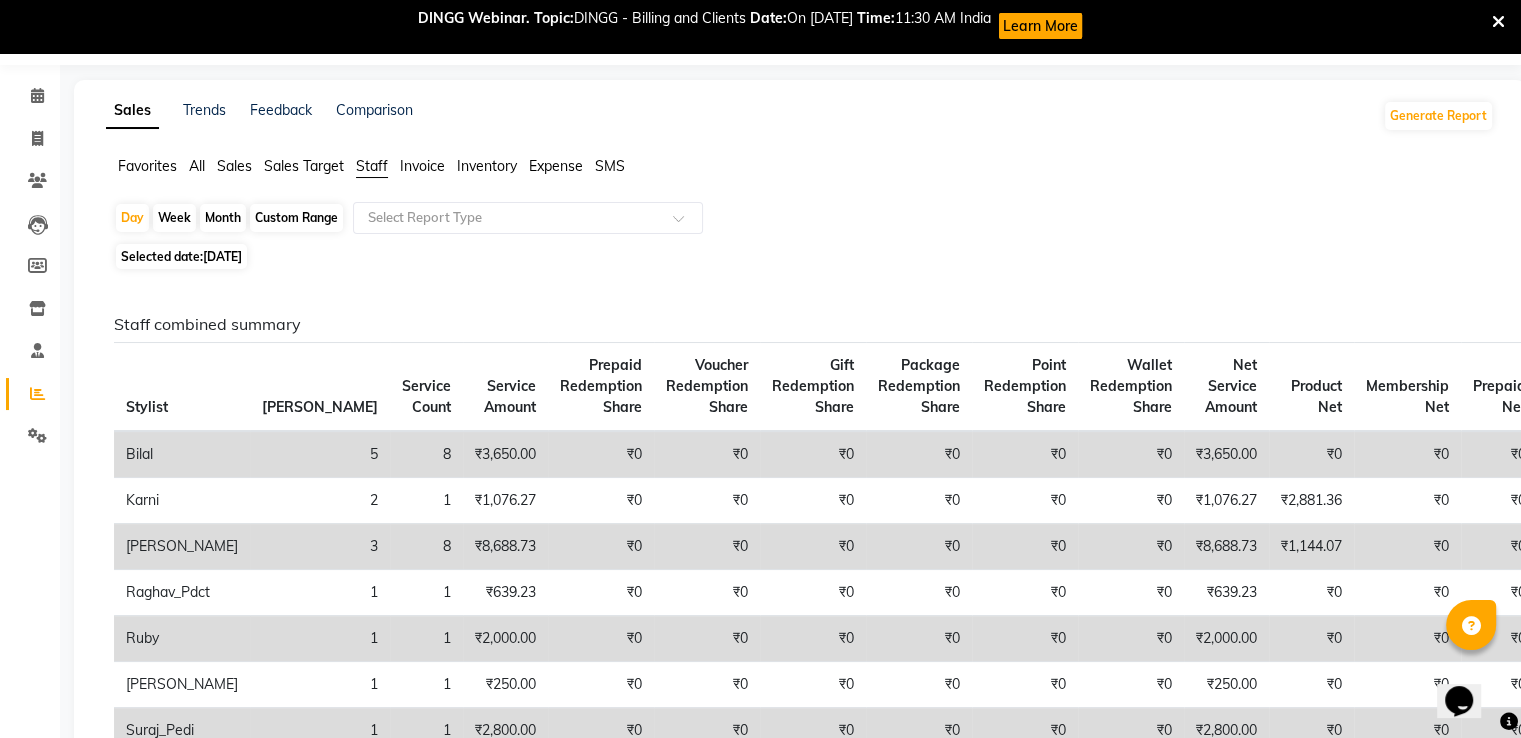 scroll, scrollTop: 52, scrollLeft: 0, axis: vertical 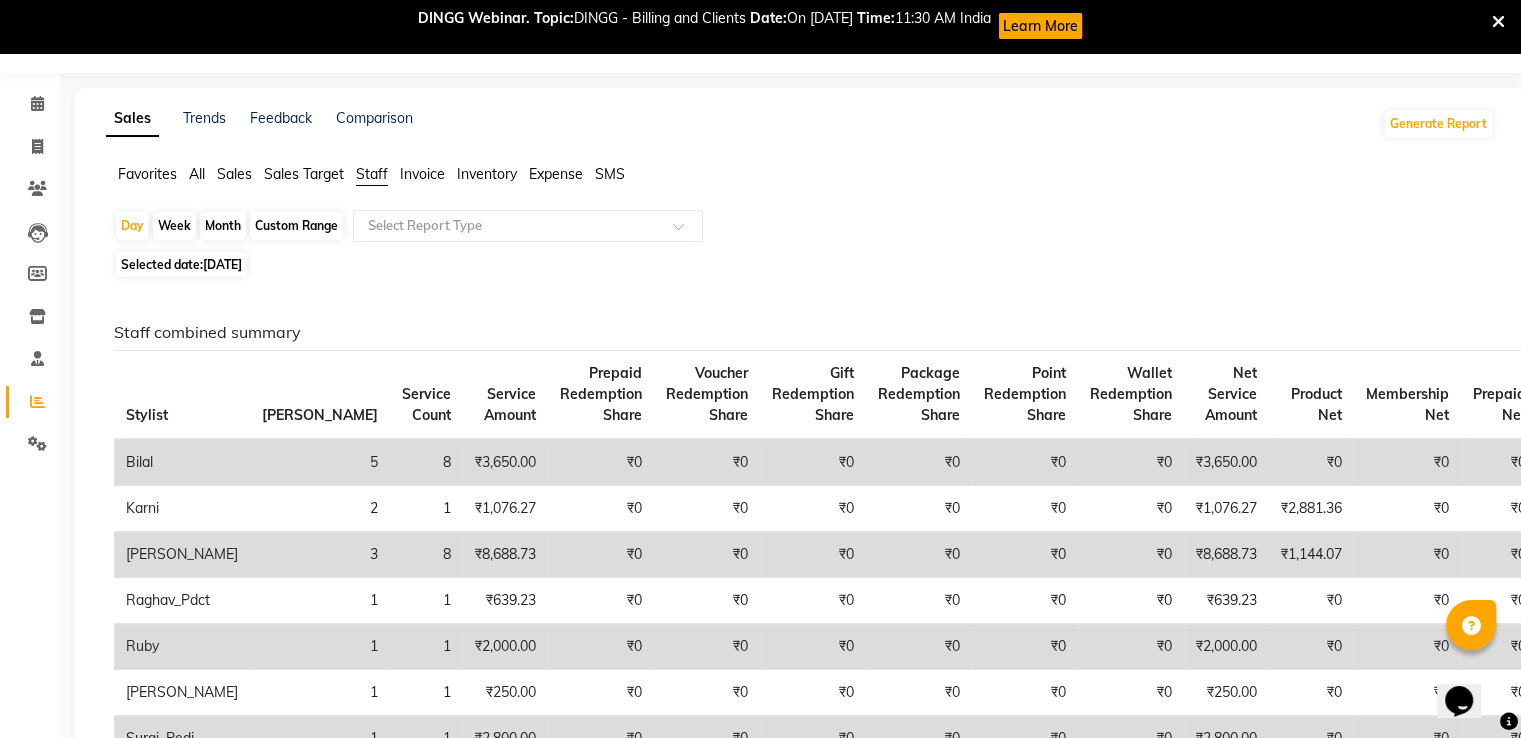click on "[DATE]" 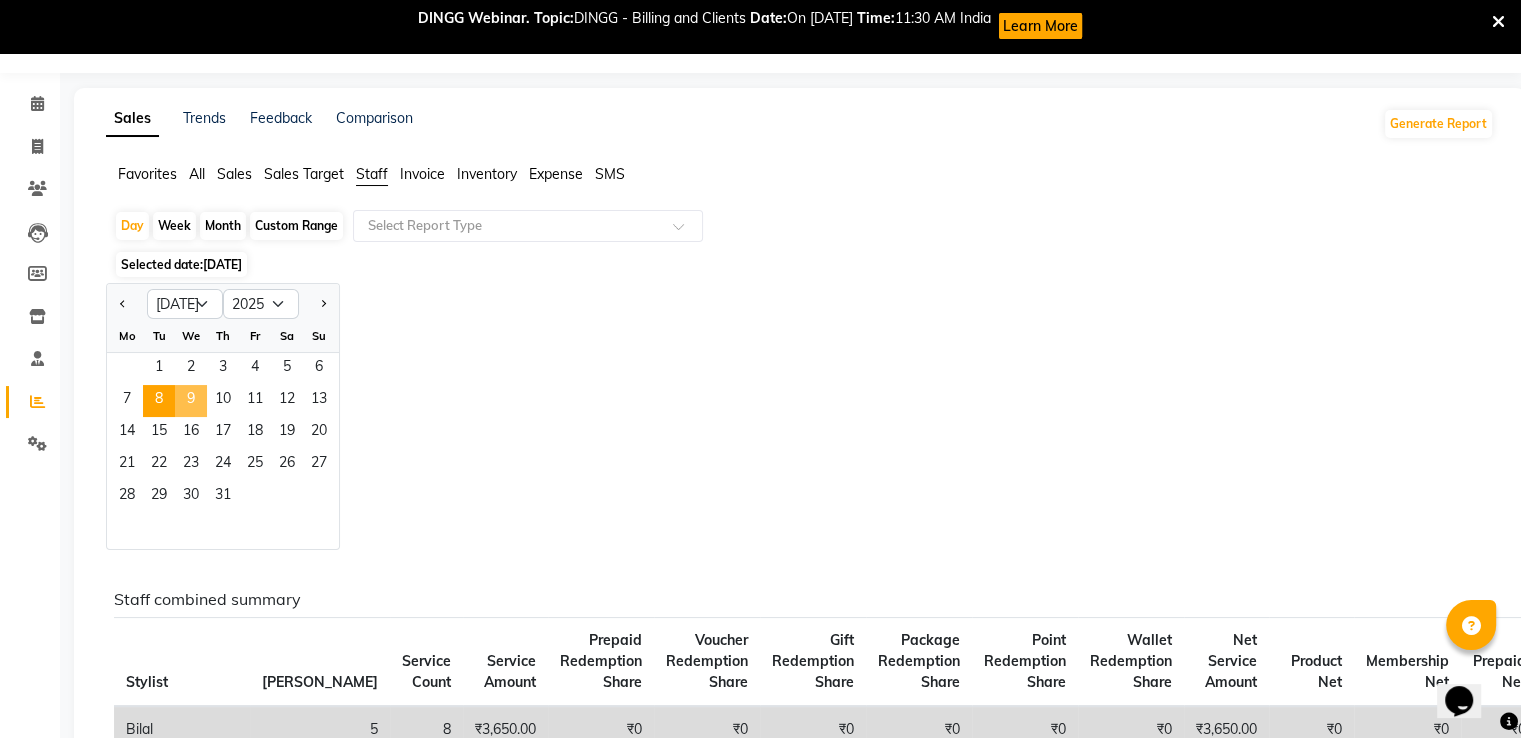 click on "9" 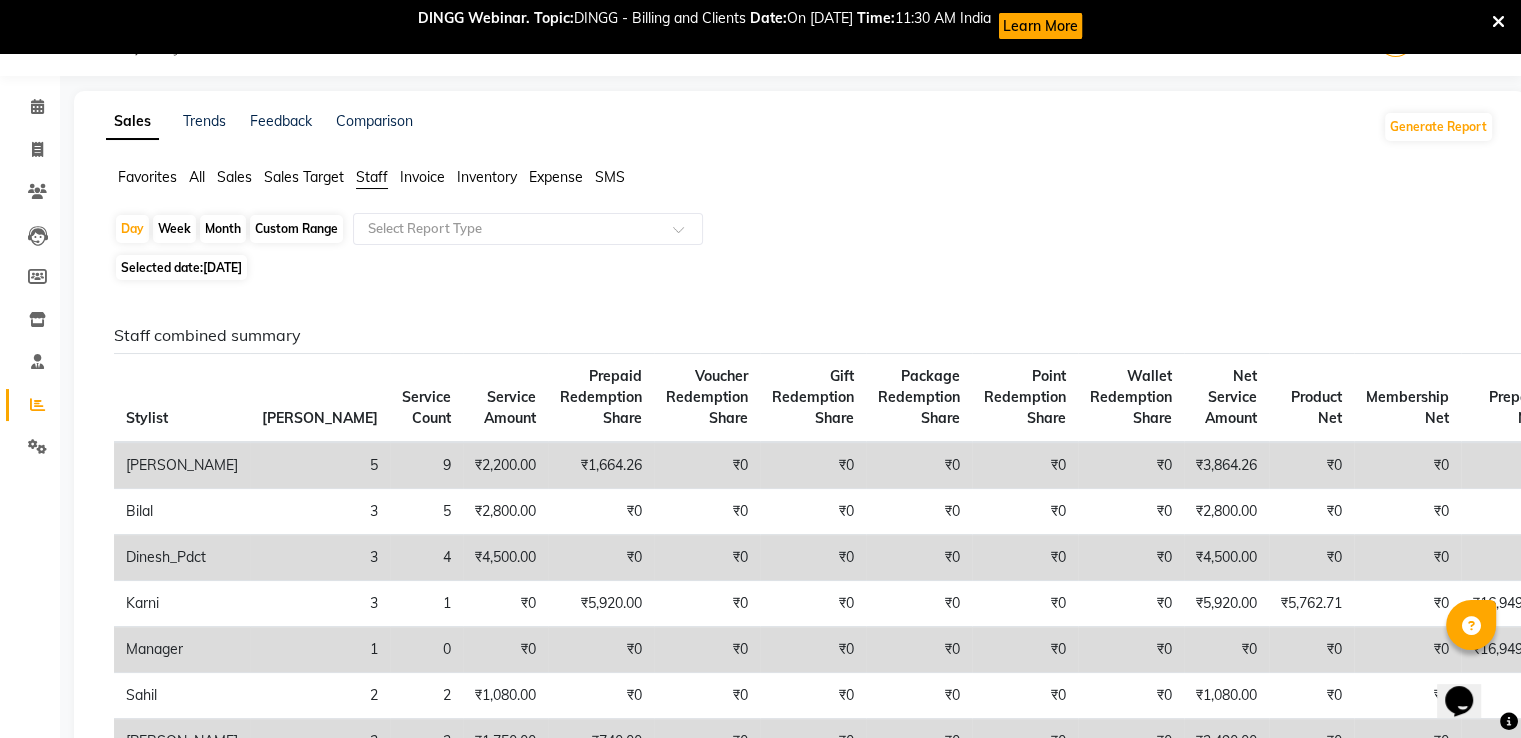 scroll, scrollTop: 0, scrollLeft: 0, axis: both 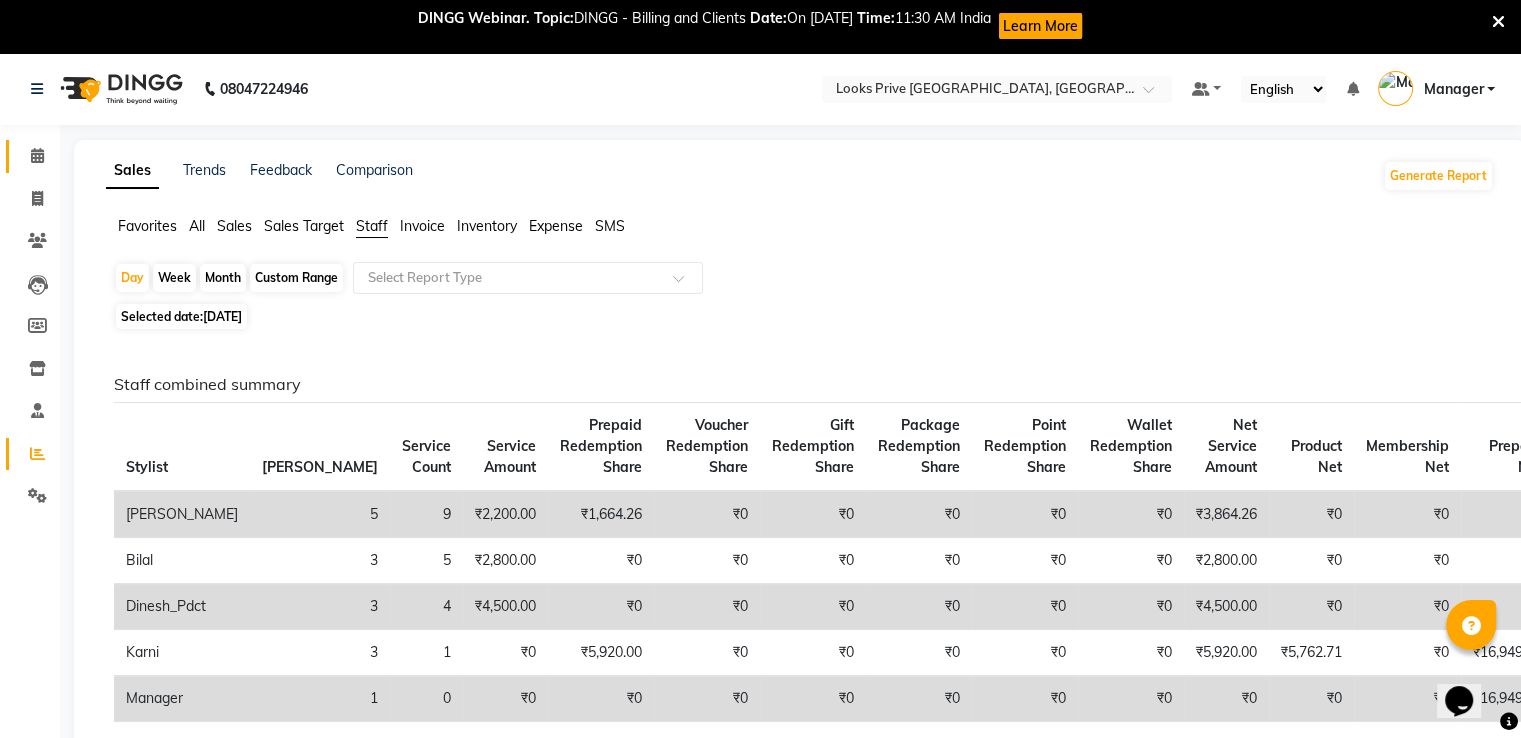 click 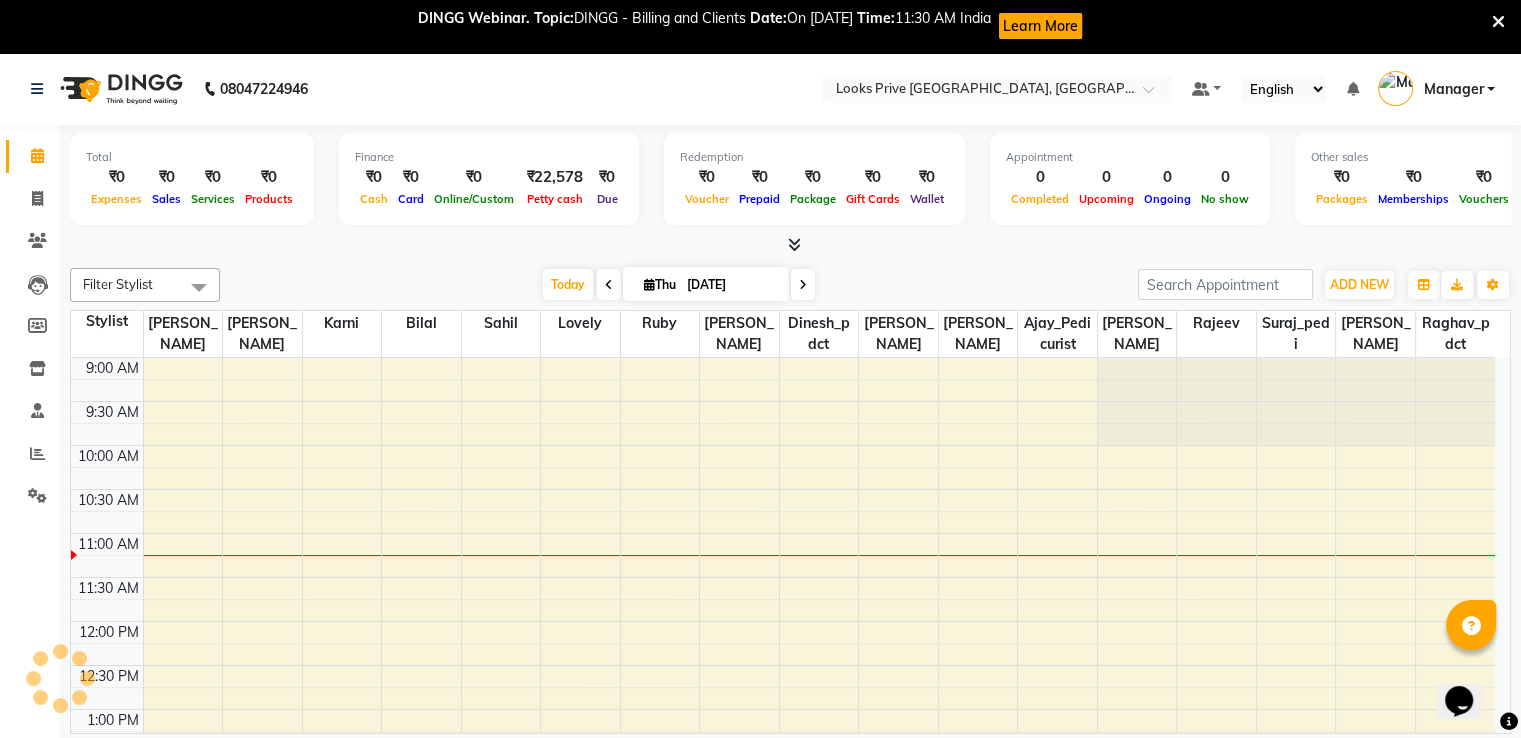 scroll, scrollTop: 175, scrollLeft: 0, axis: vertical 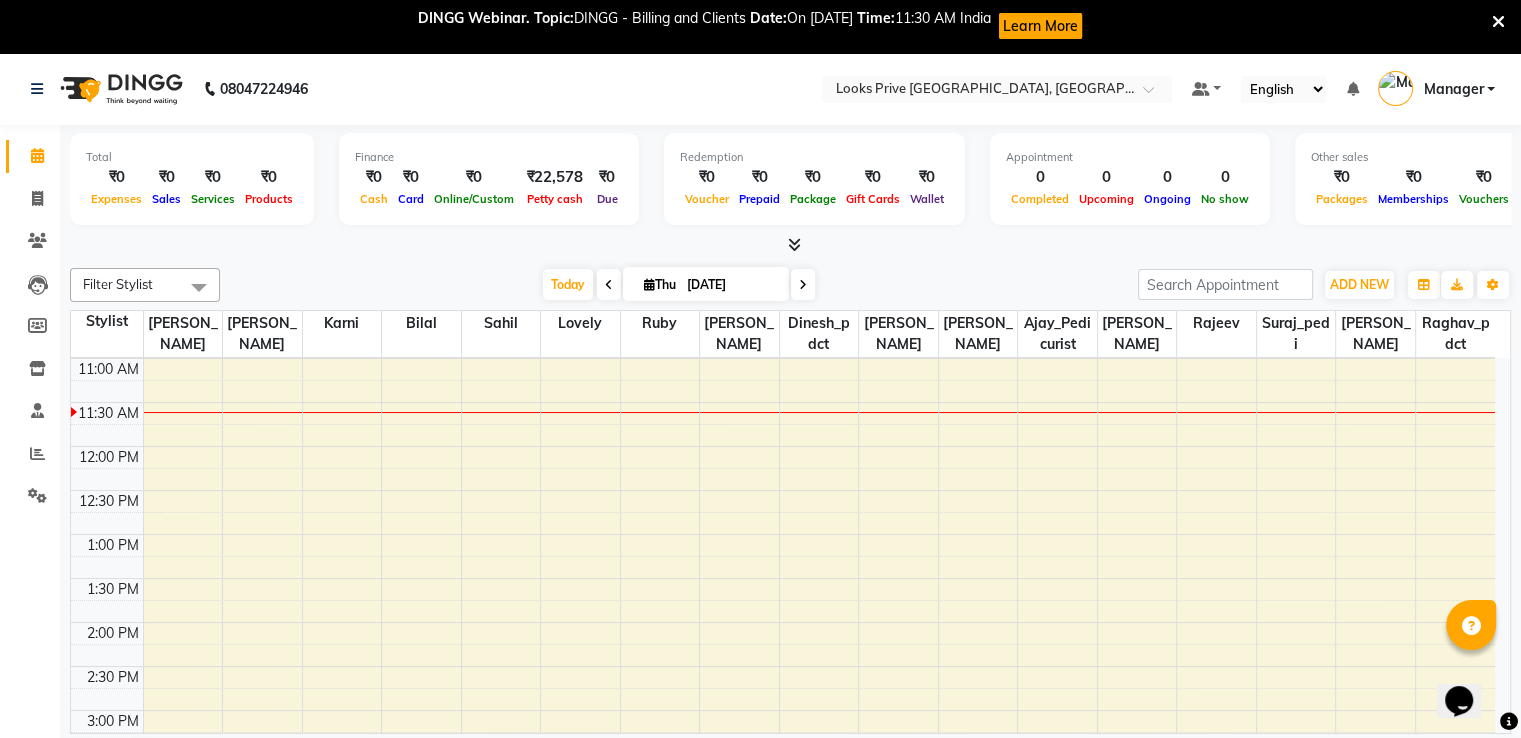 click on "Calendar" 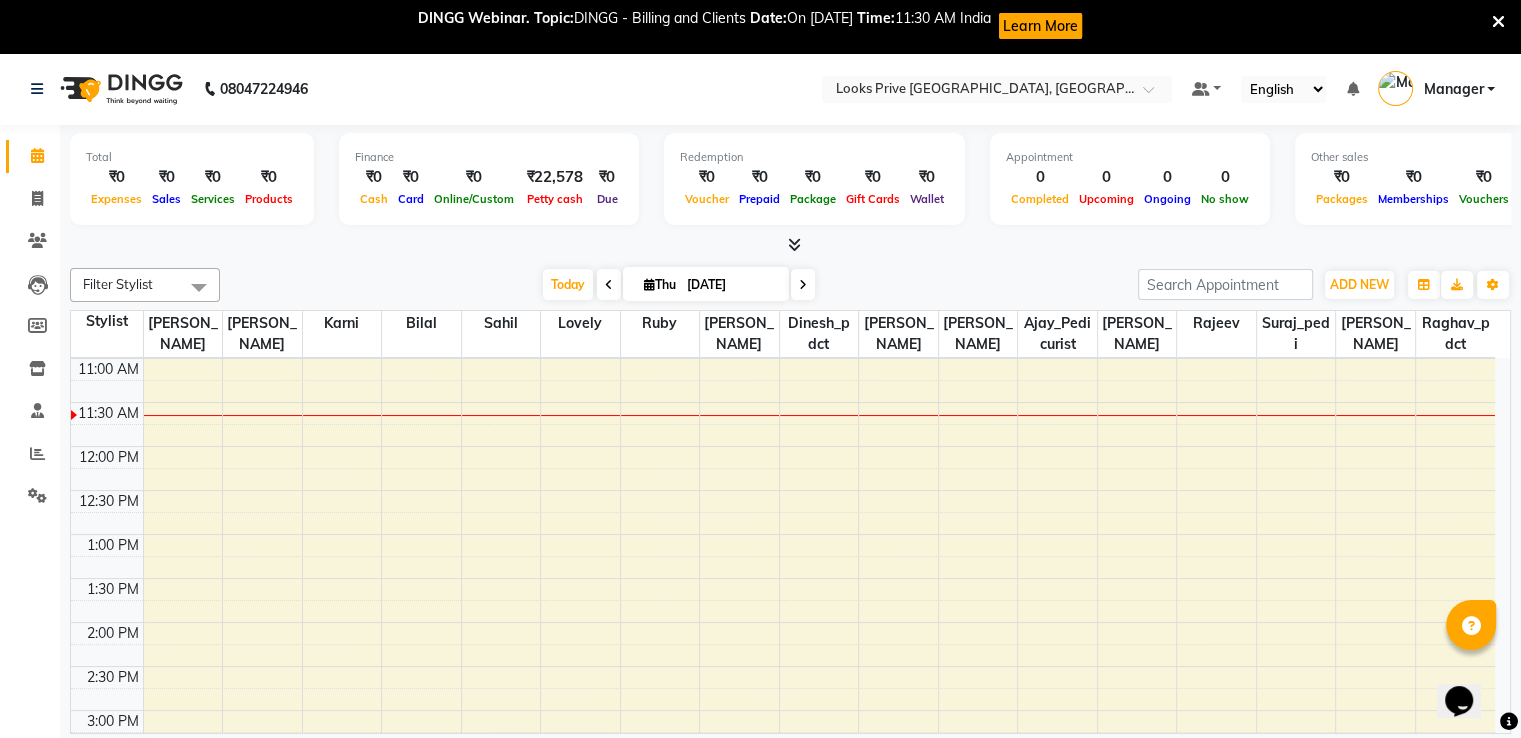 click at bounding box center (794, 244) 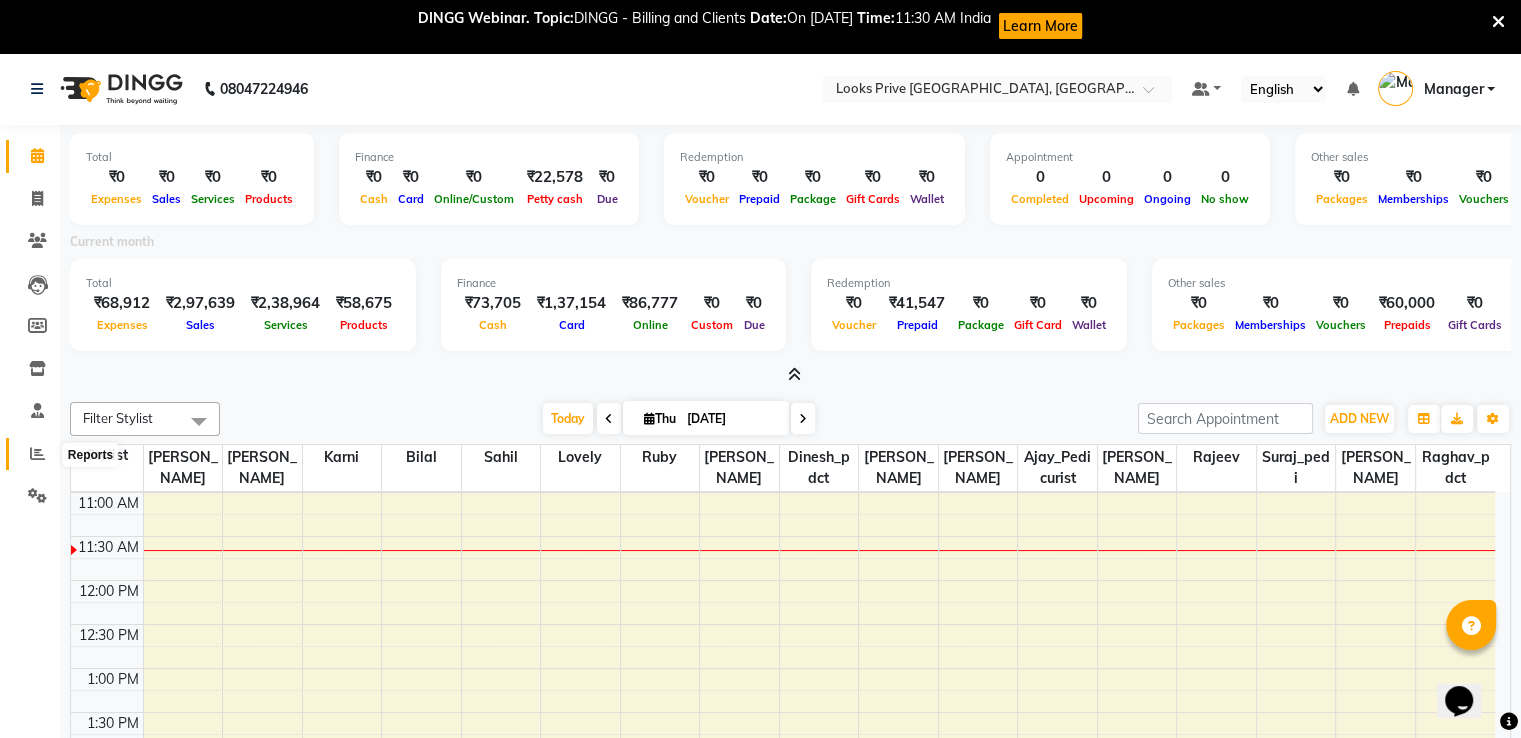 click 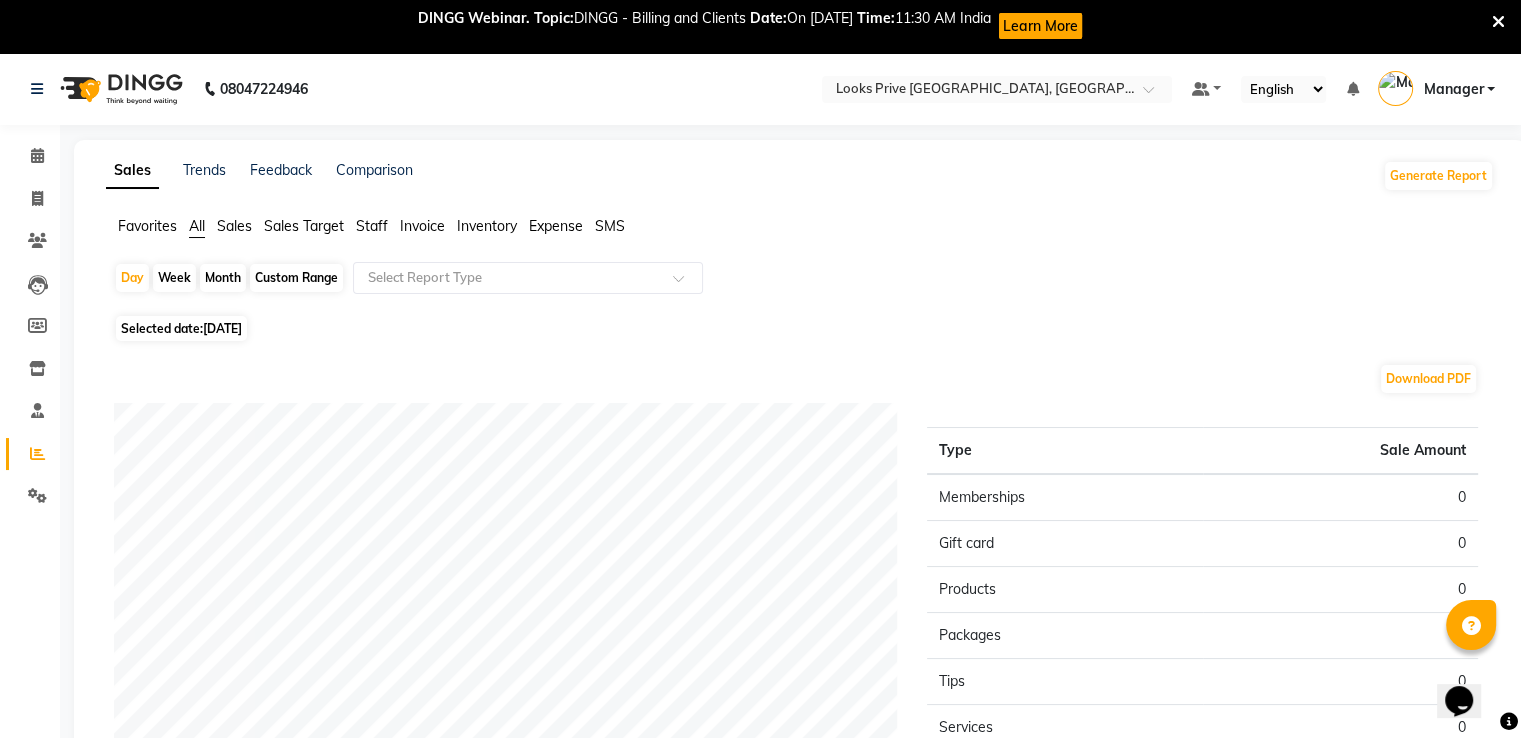 click on "Staff" 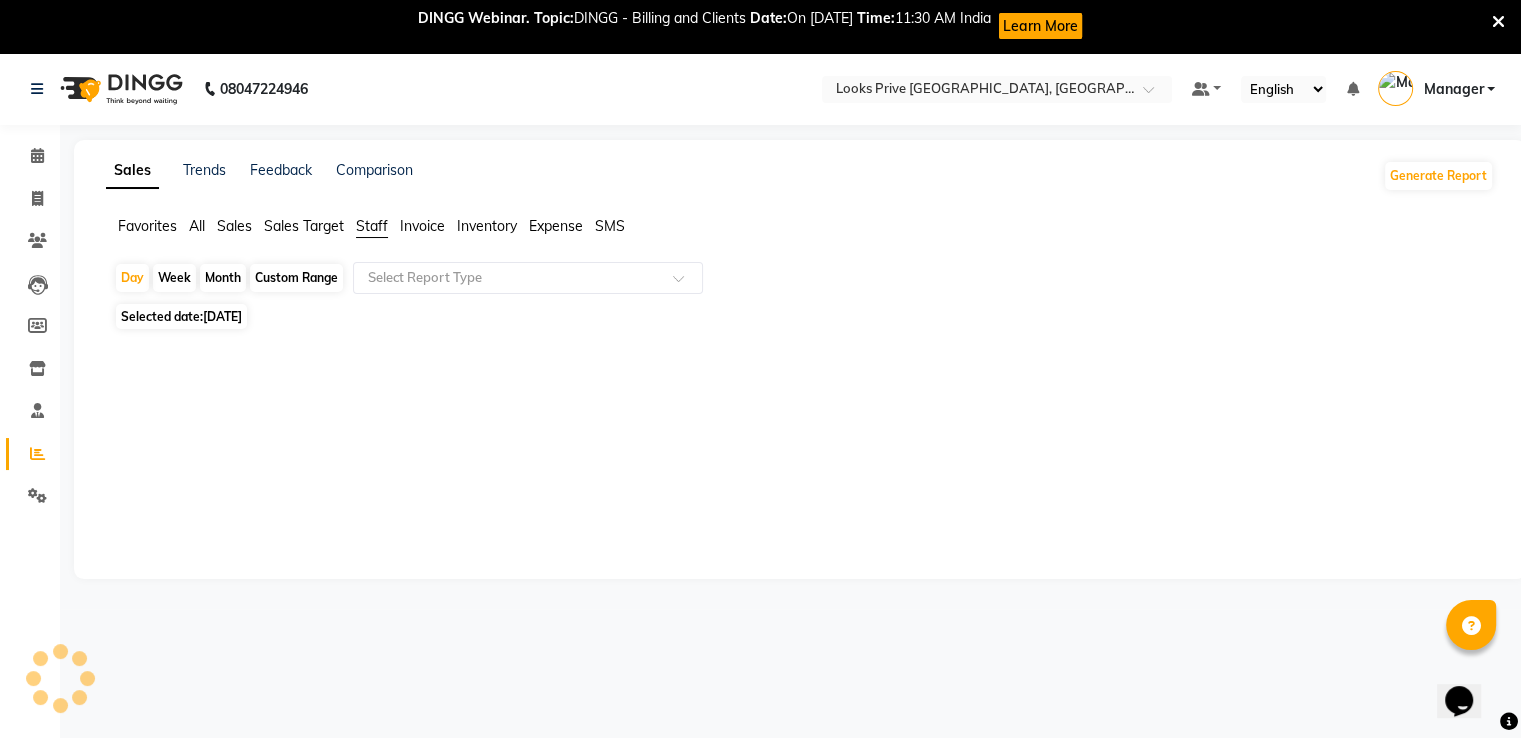 click on "[DATE]" 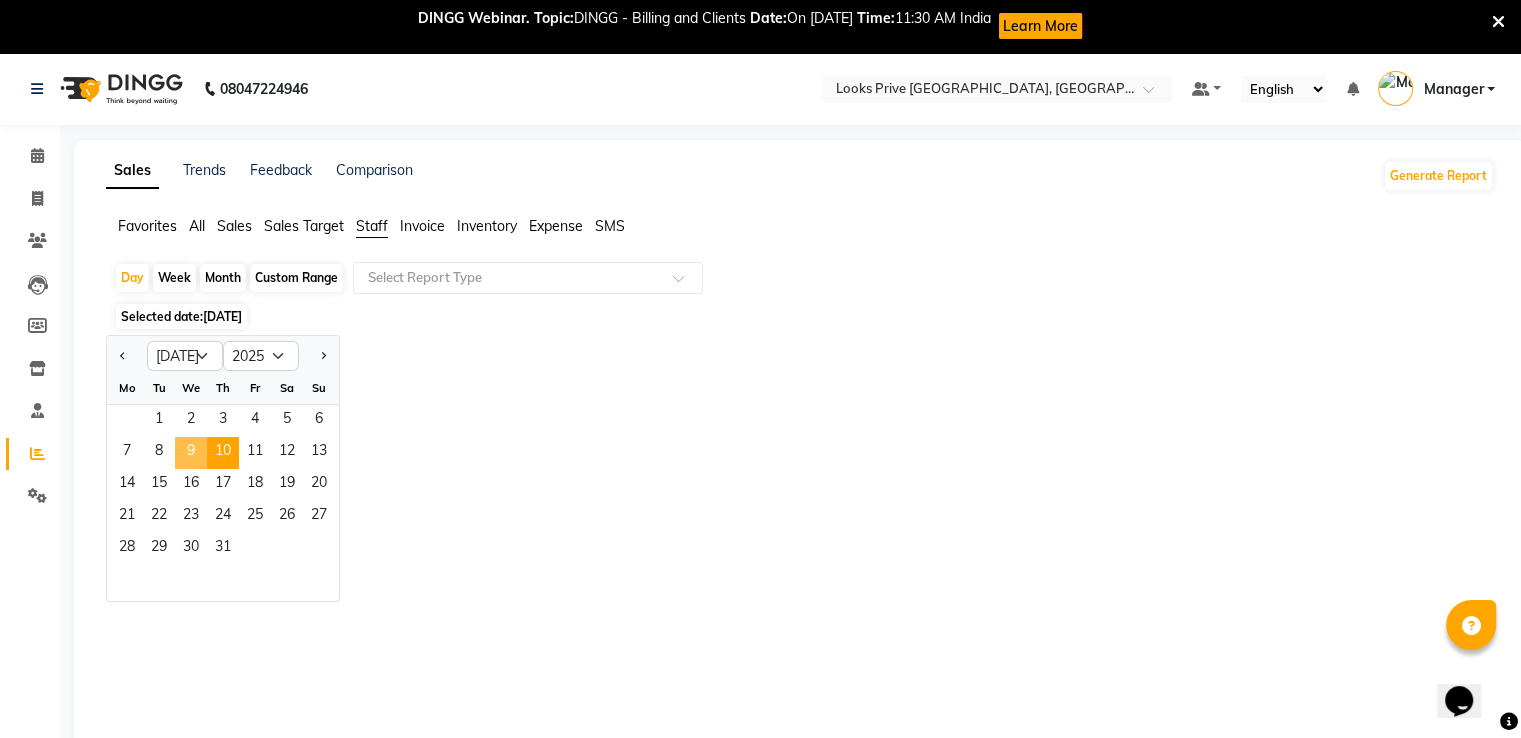 click on "9" 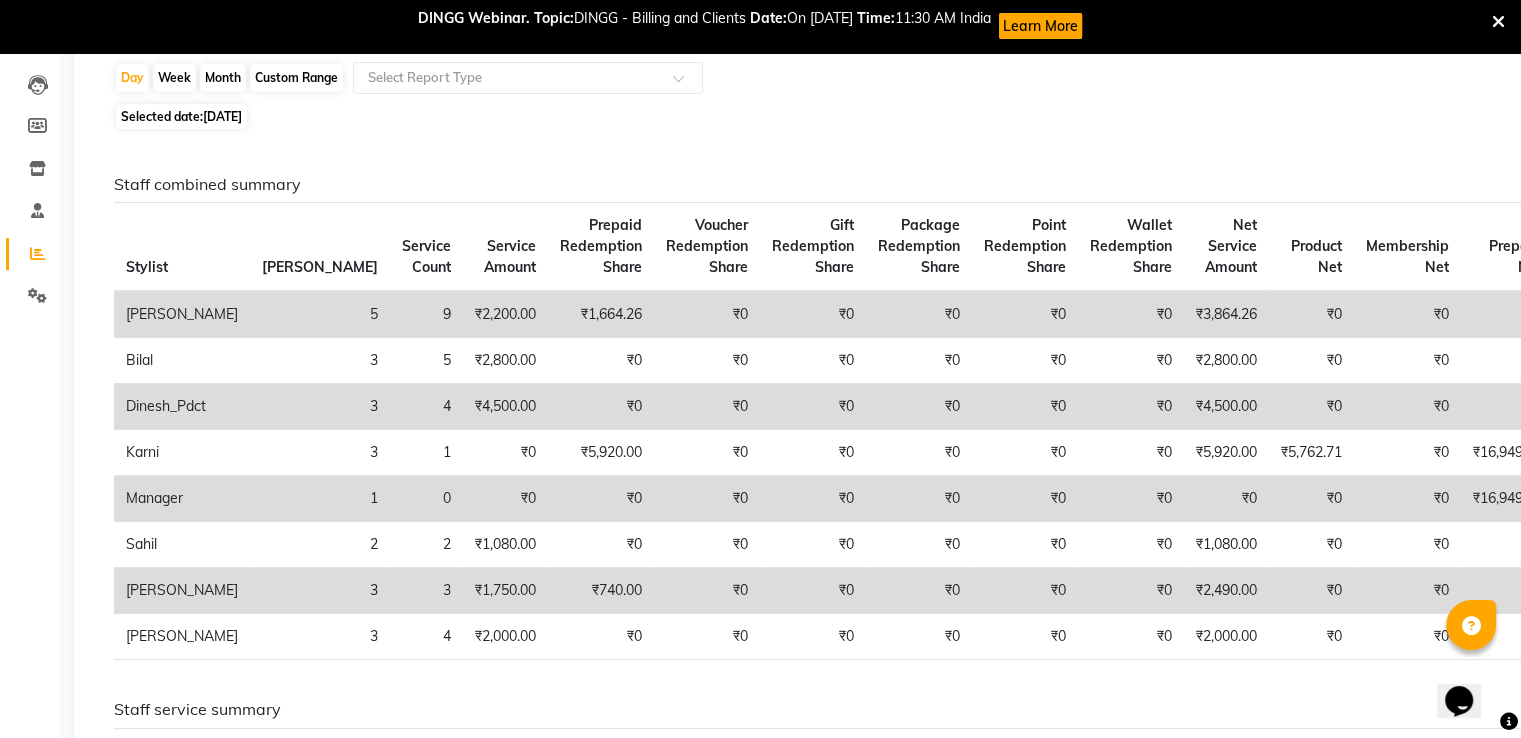 scroll, scrollTop: 0, scrollLeft: 0, axis: both 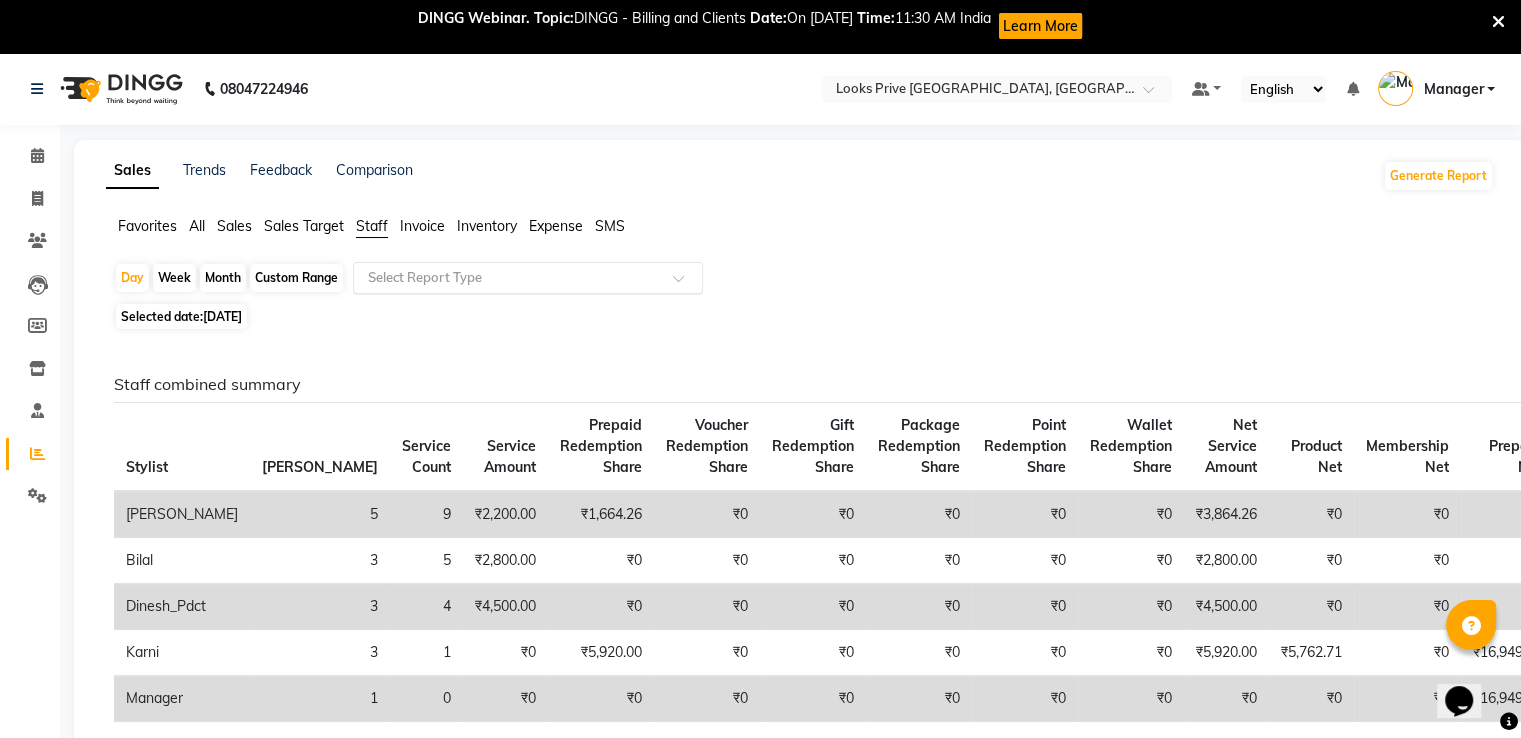 click 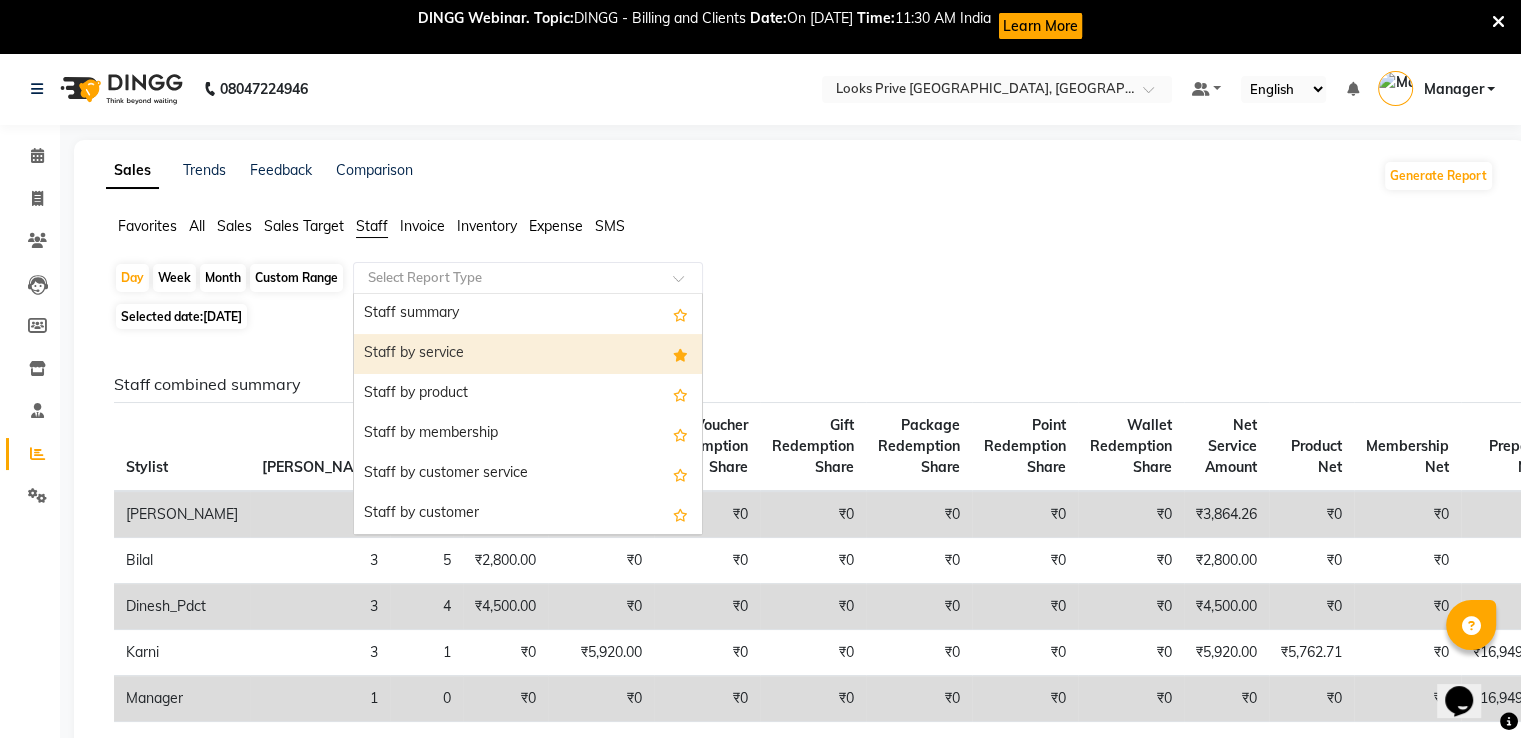 click on "Staff by service" at bounding box center (528, 354) 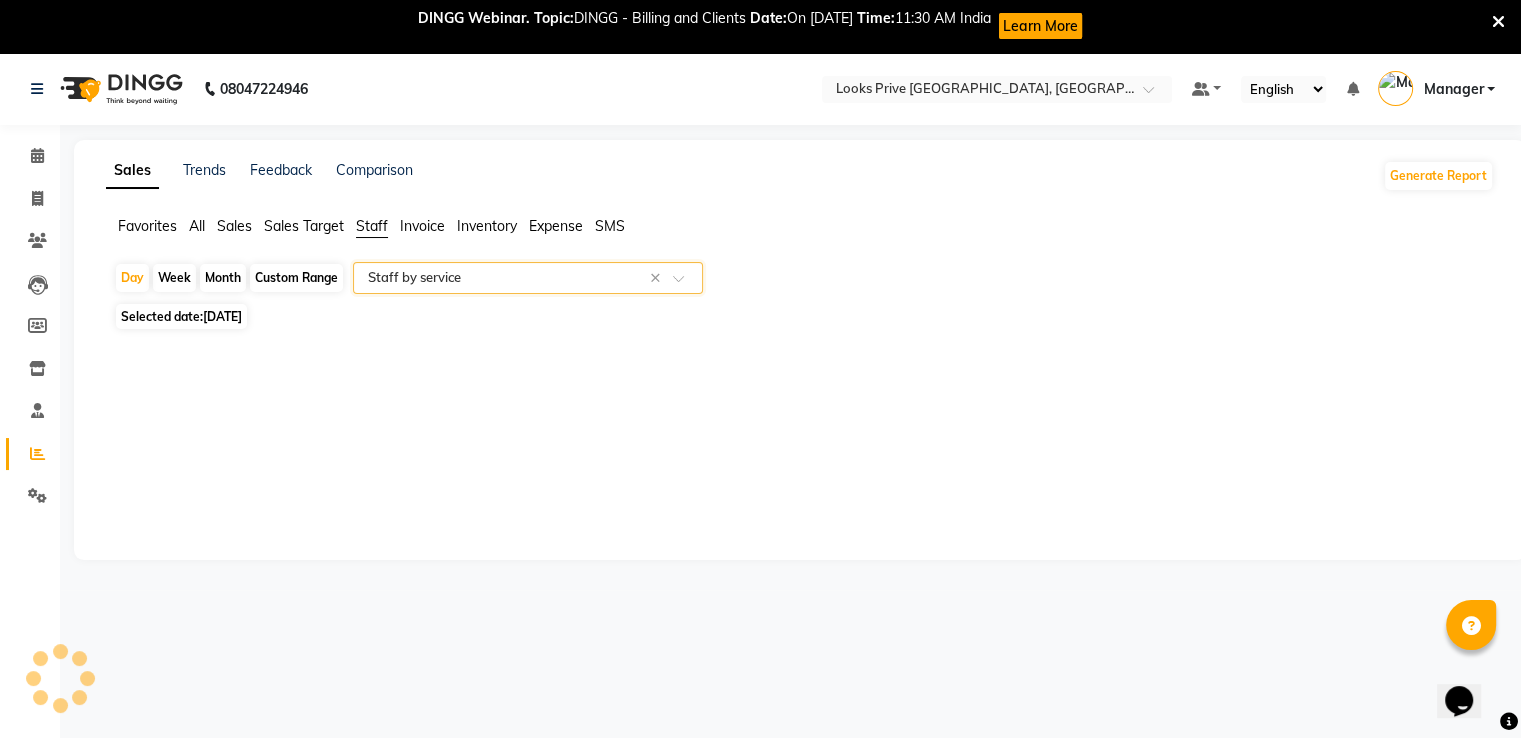 select on "full_report" 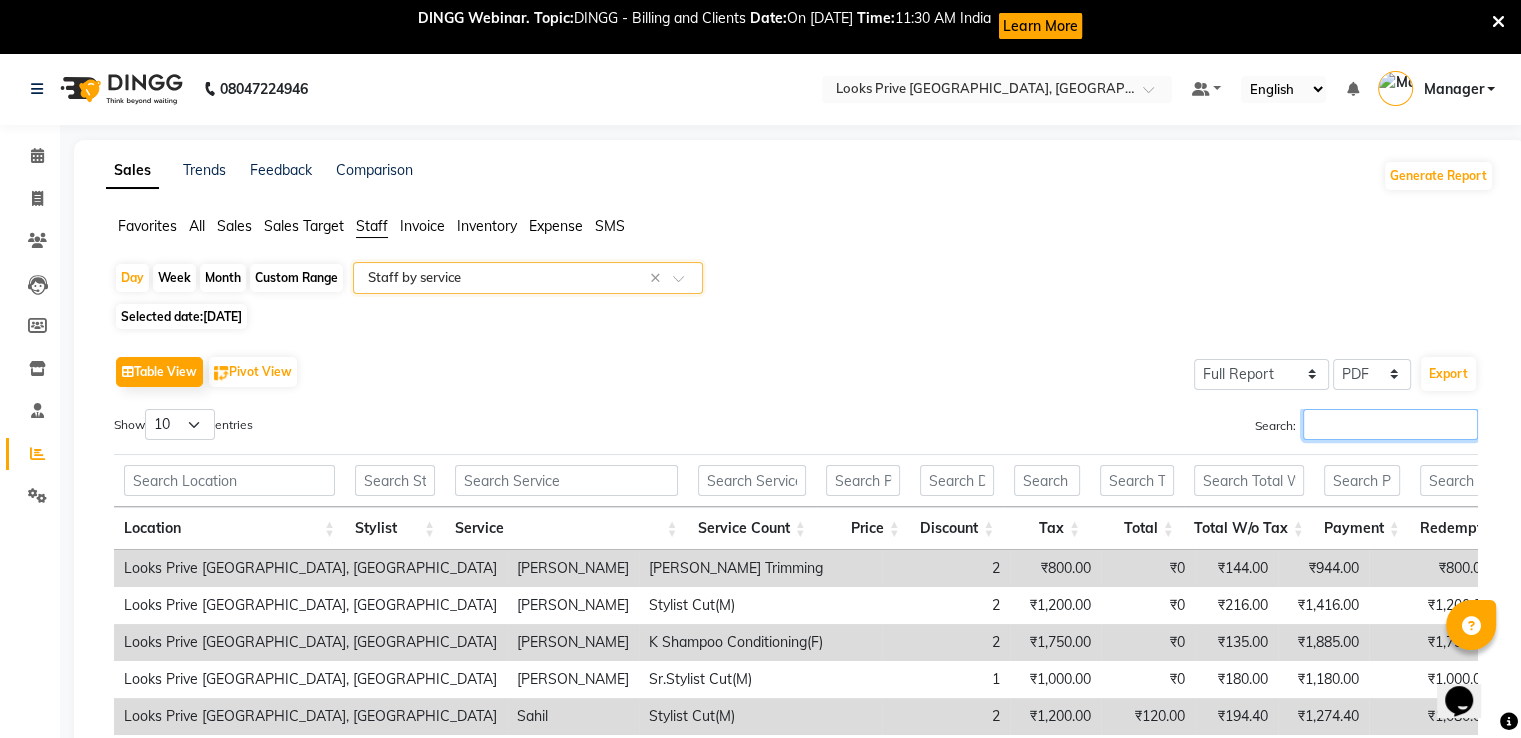 click on "Search:" at bounding box center [1390, 424] 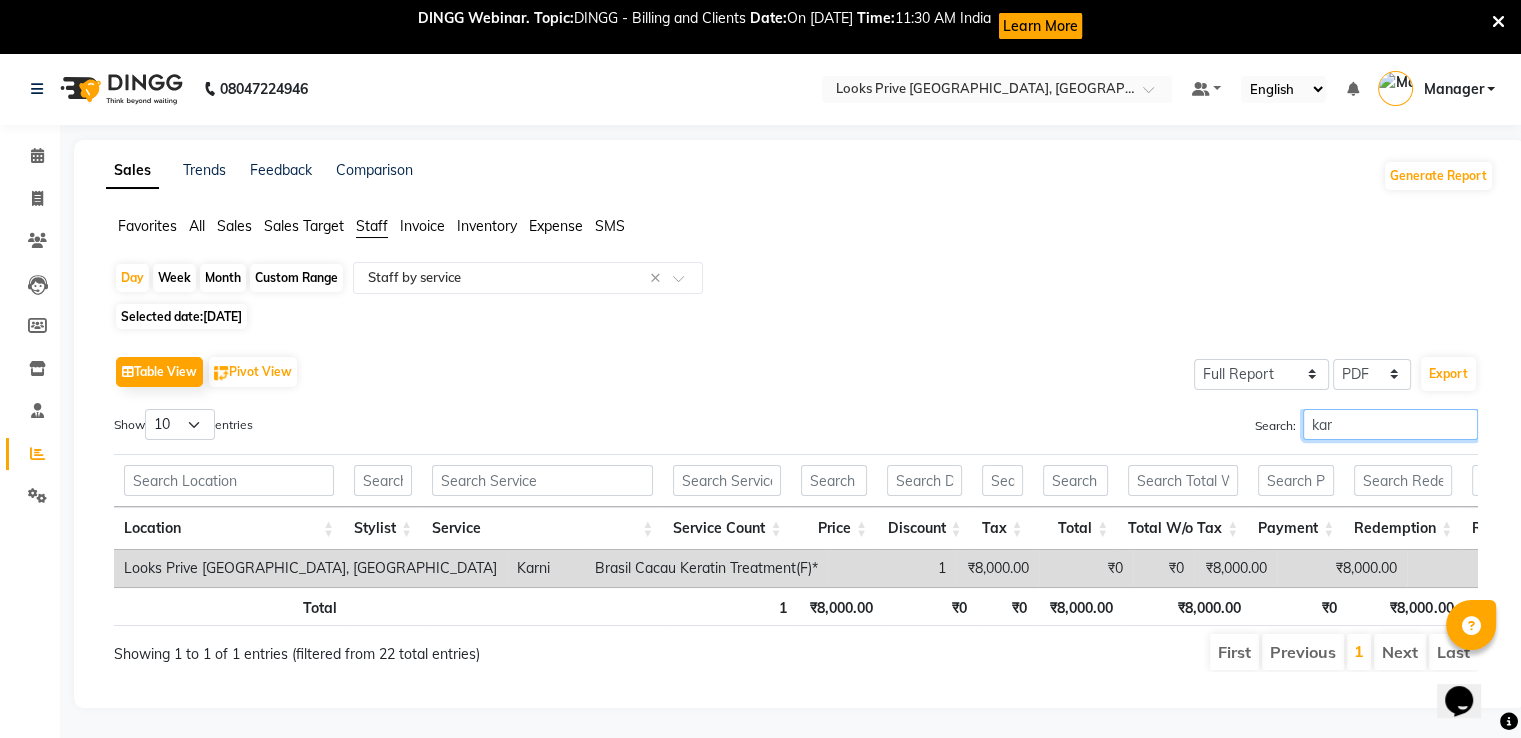type on "kar" 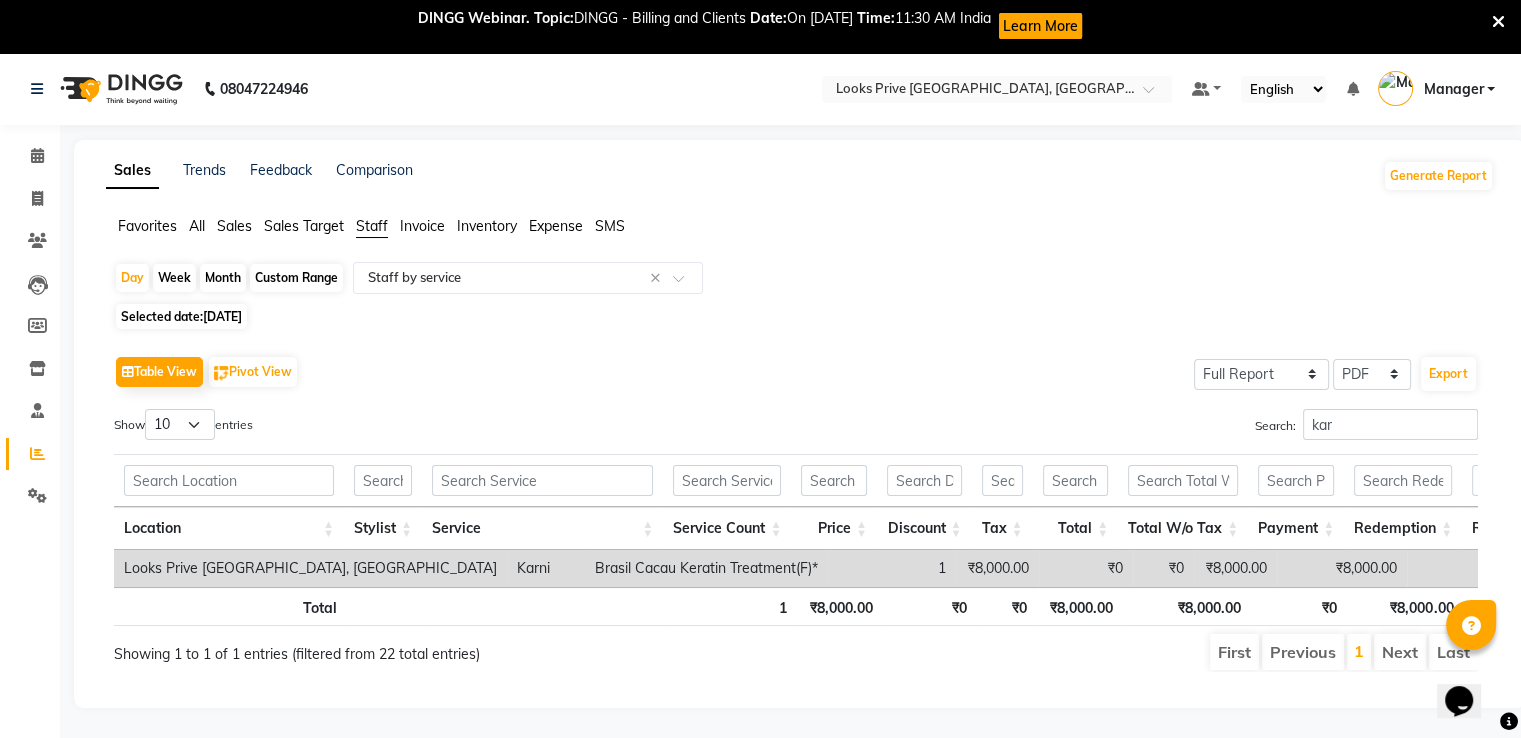 click on "[DATE]" 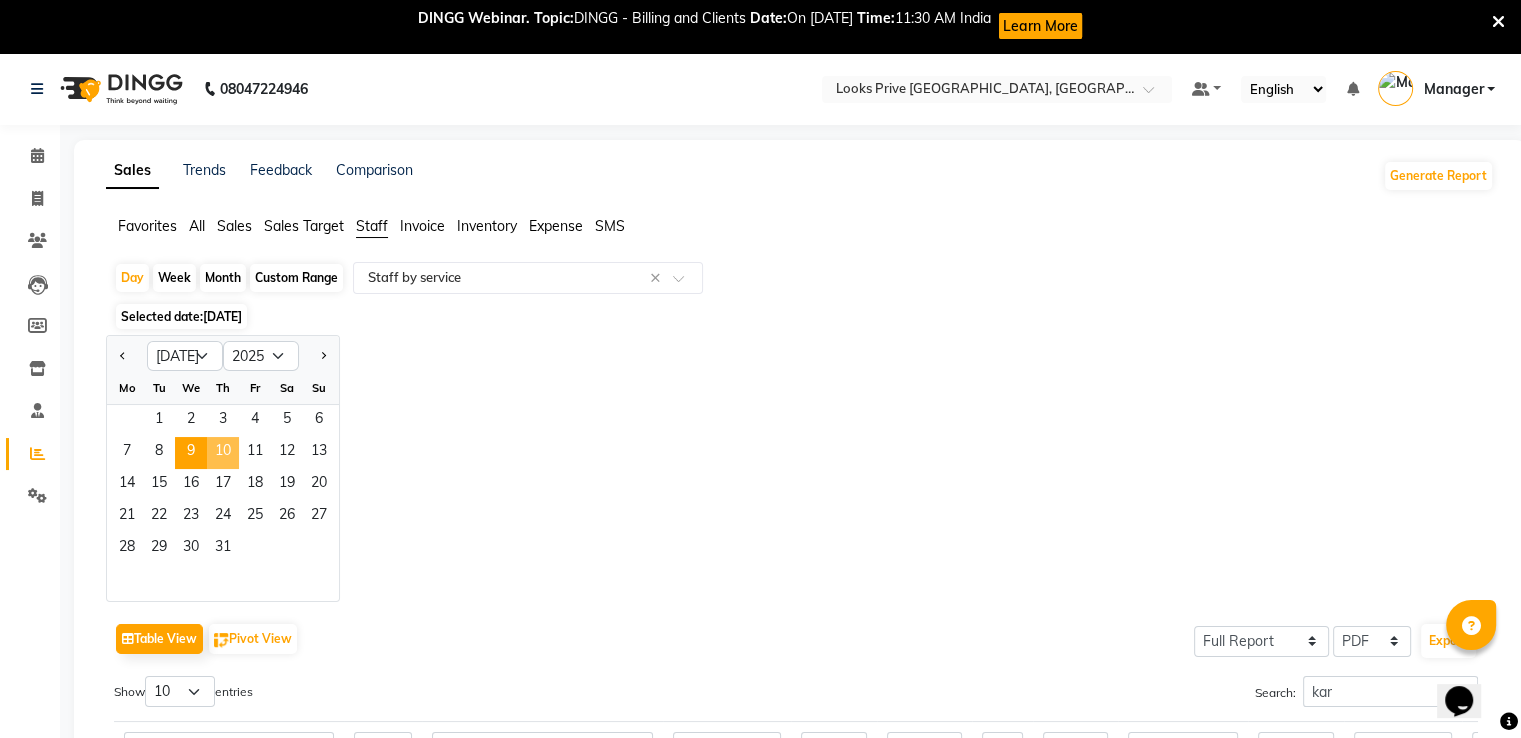 click on "10" 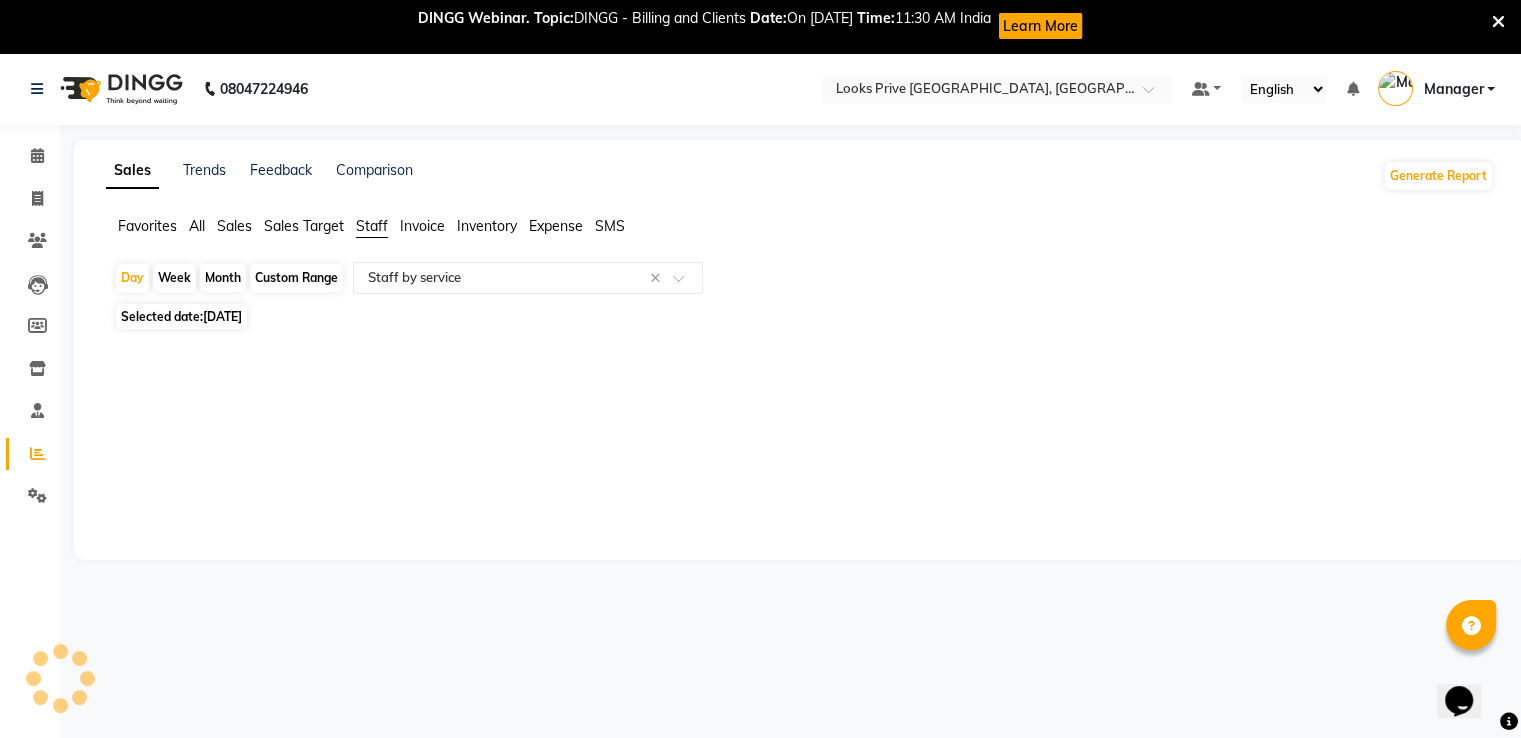 click on "Sales Trends Feedback Comparison Generate Report Favorites All Sales Sales Target Staff Invoice Inventory Expense SMS  Day   Week   Month   Custom Range  Select Report Type × Staff by service × Selected date:  [DATE]  ★ [PERSON_NAME] as Favorite  Choose how you'd like to save "" report to favorites  Save to Personal Favorites:   Only you can see this report in your favorites tab. Share with Organization:   Everyone in your organization can see this report in their favorites tab.  Save to Favorites" 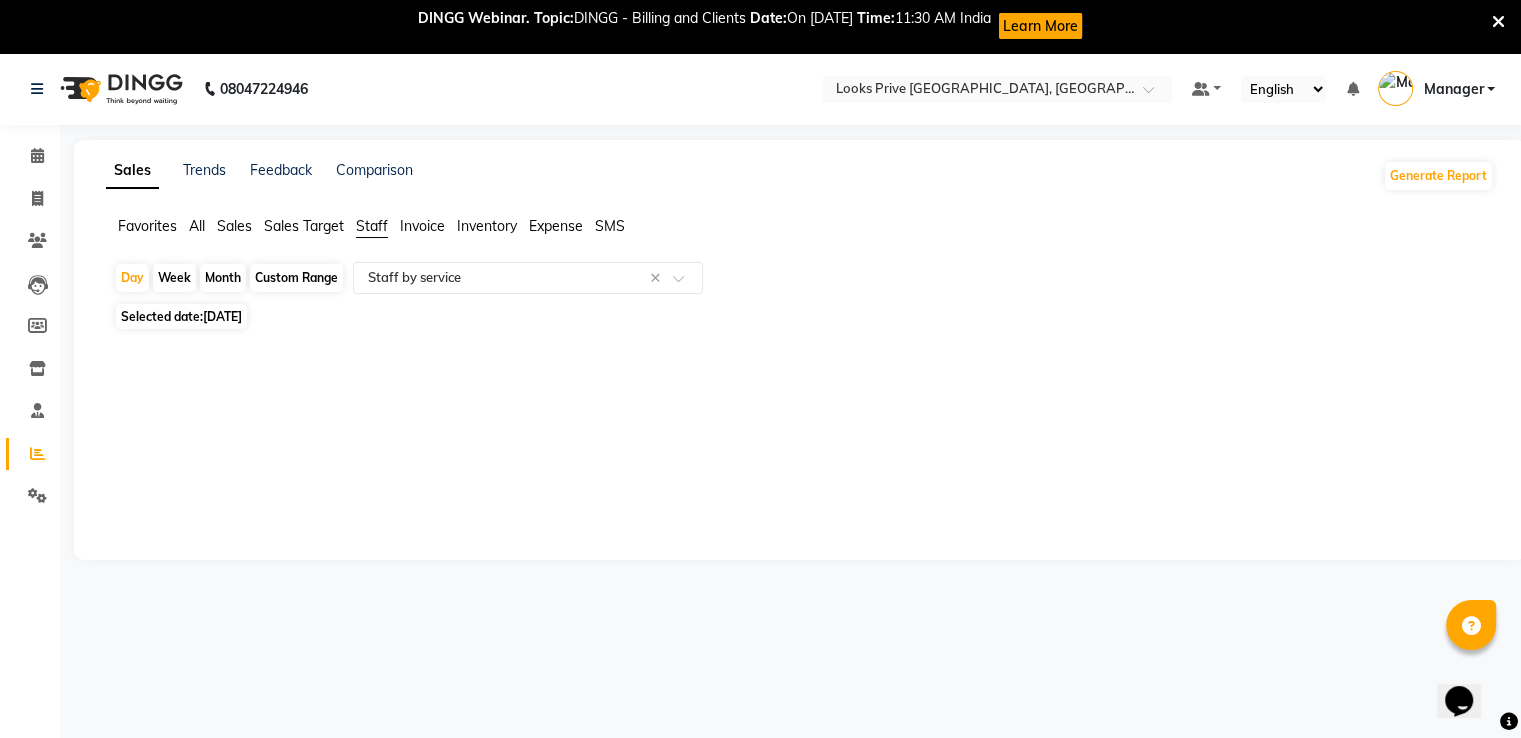 click on "[DATE]" 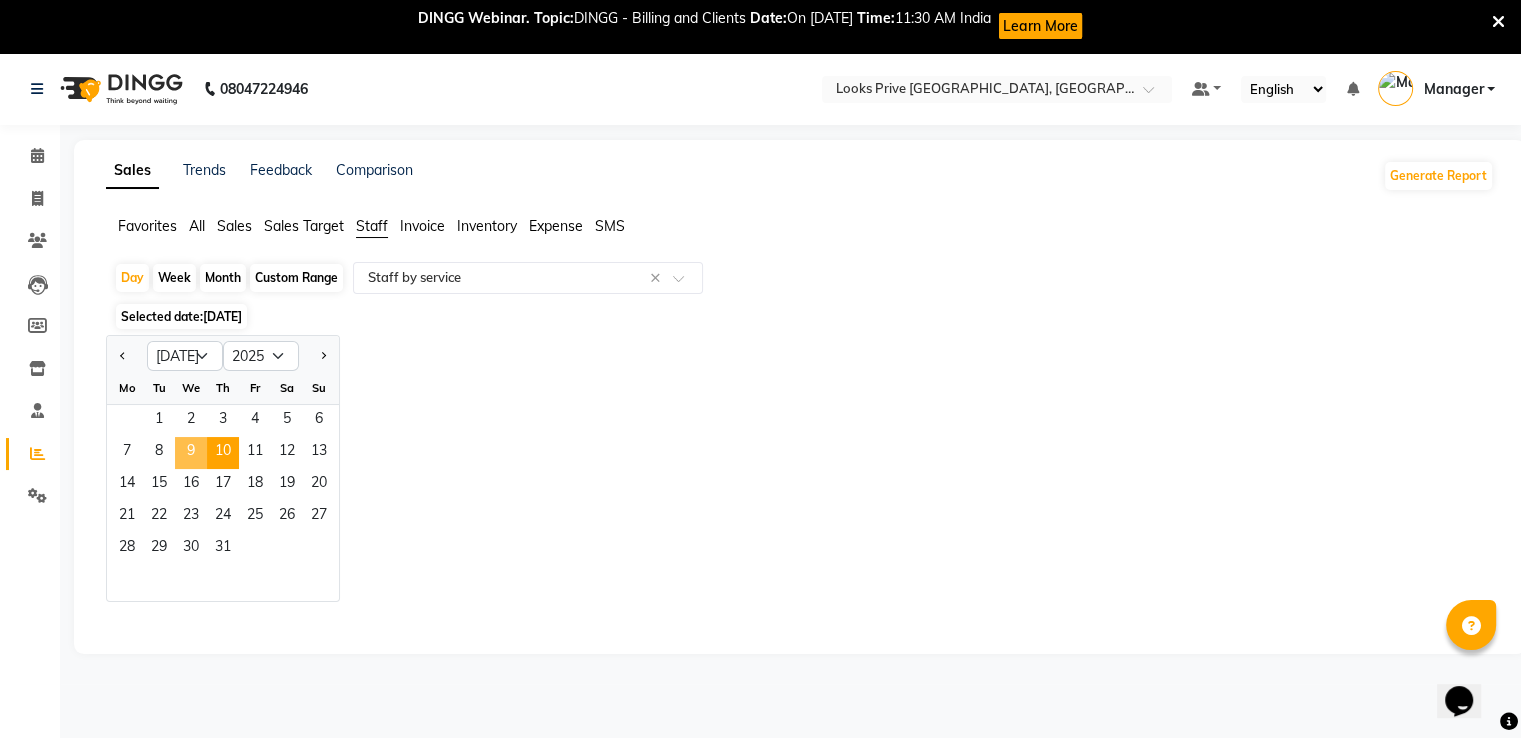 click on "9" 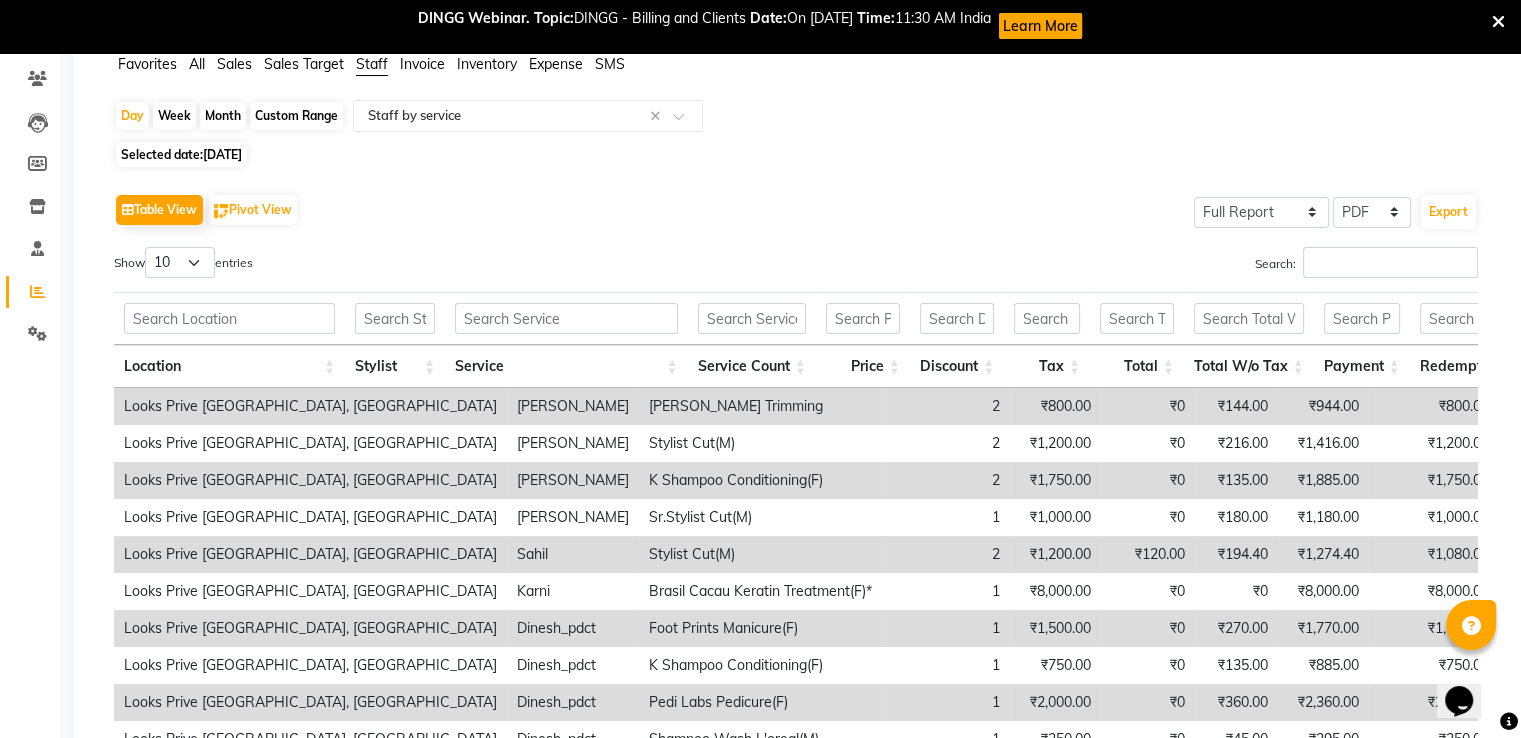scroll, scrollTop: 62, scrollLeft: 0, axis: vertical 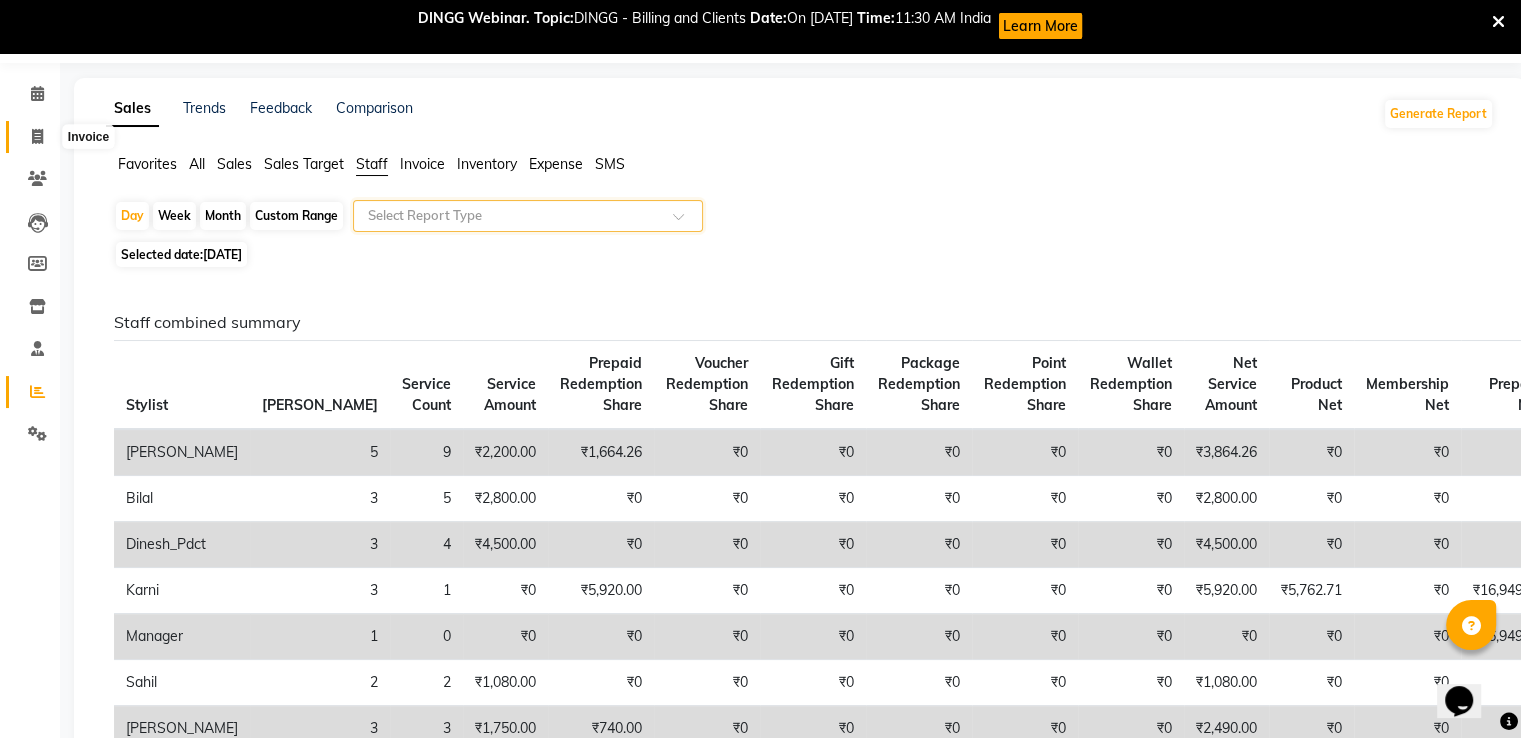 click 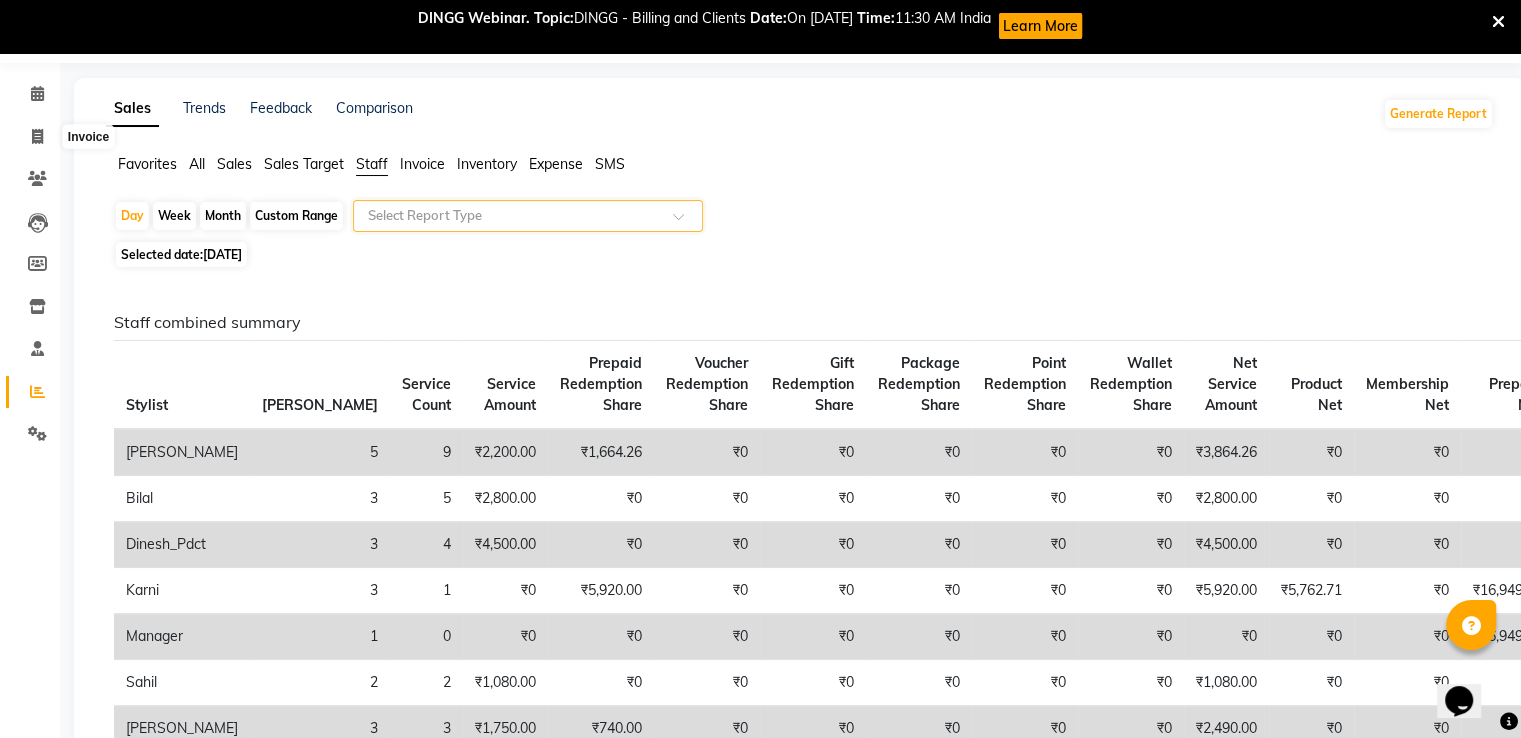 scroll, scrollTop: 52, scrollLeft: 0, axis: vertical 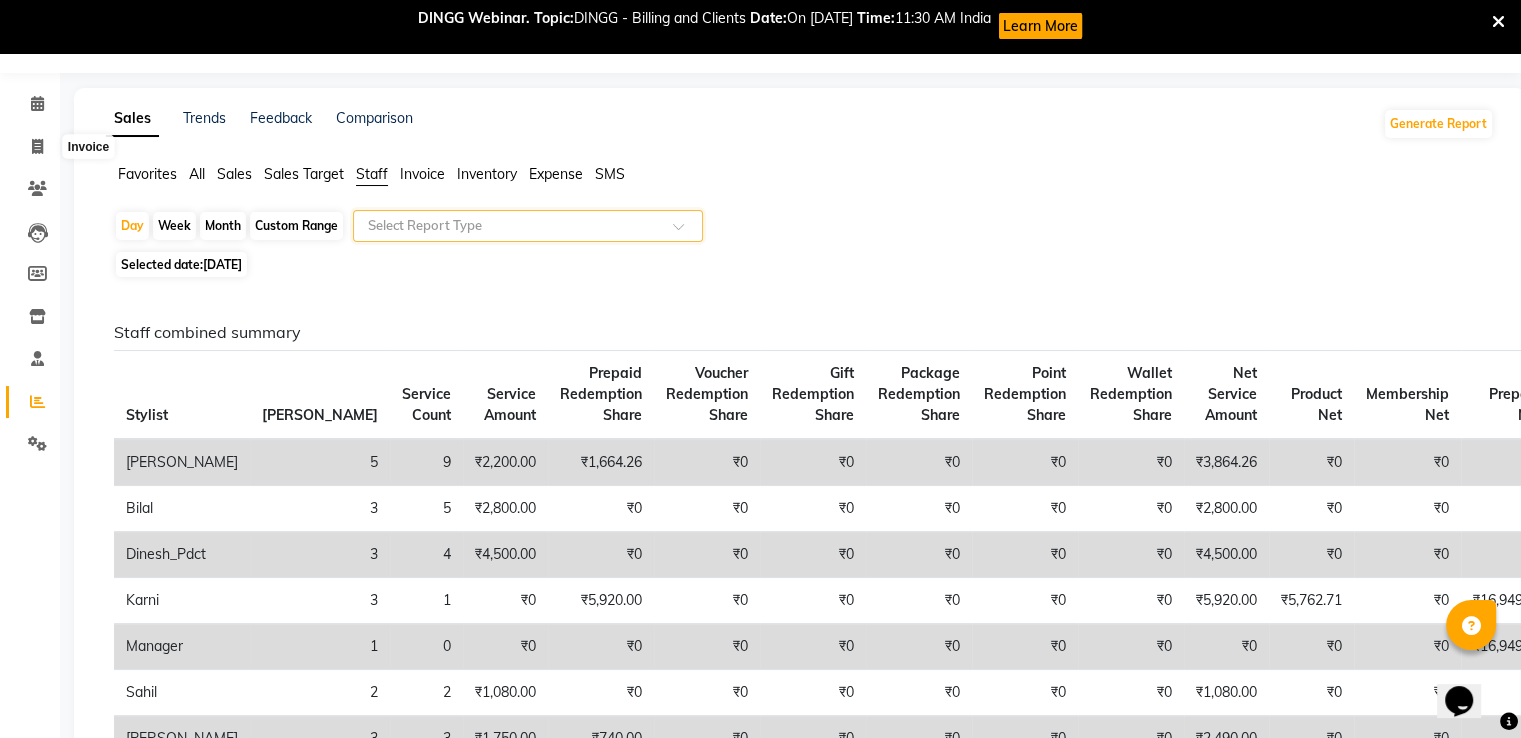 select on "6205" 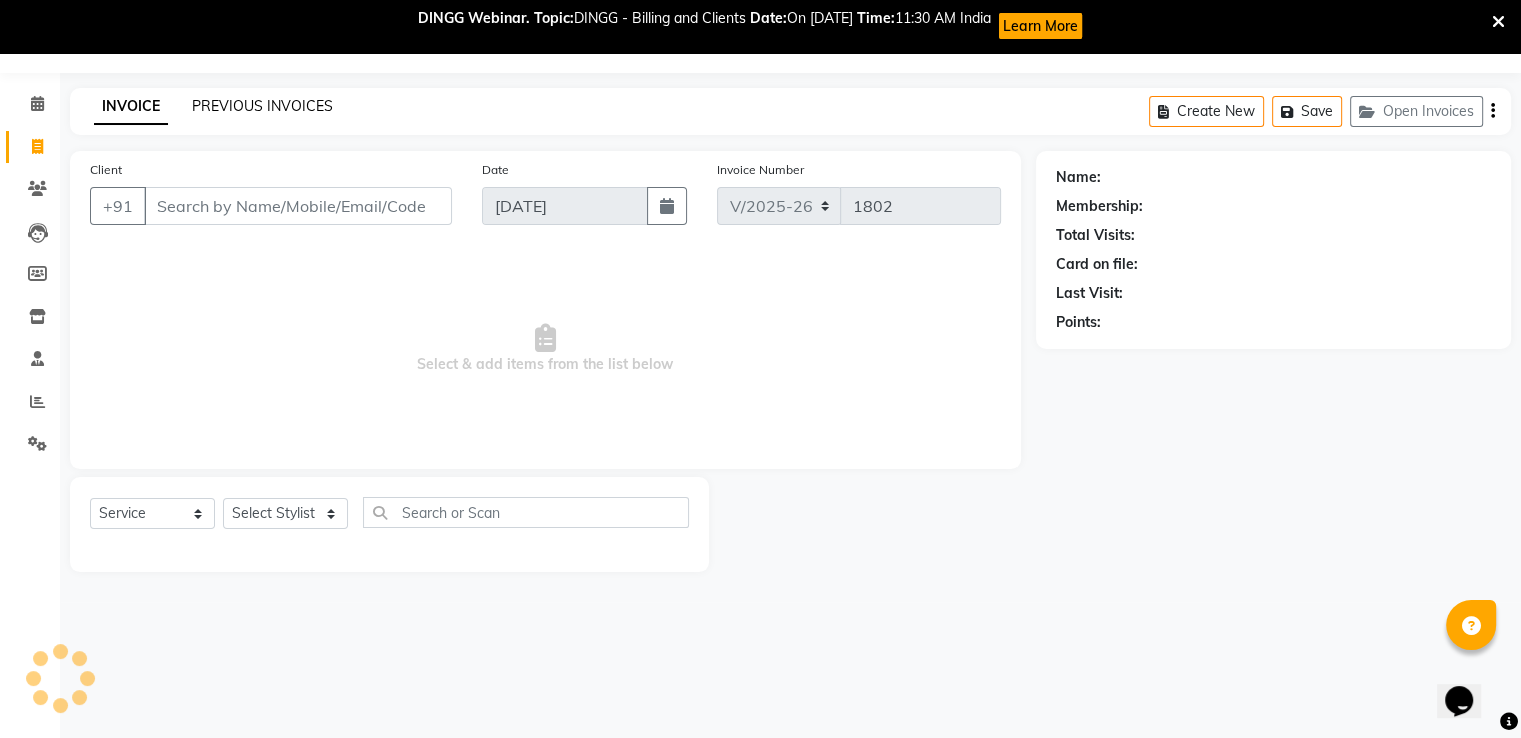 click on "PREVIOUS INVOICES" 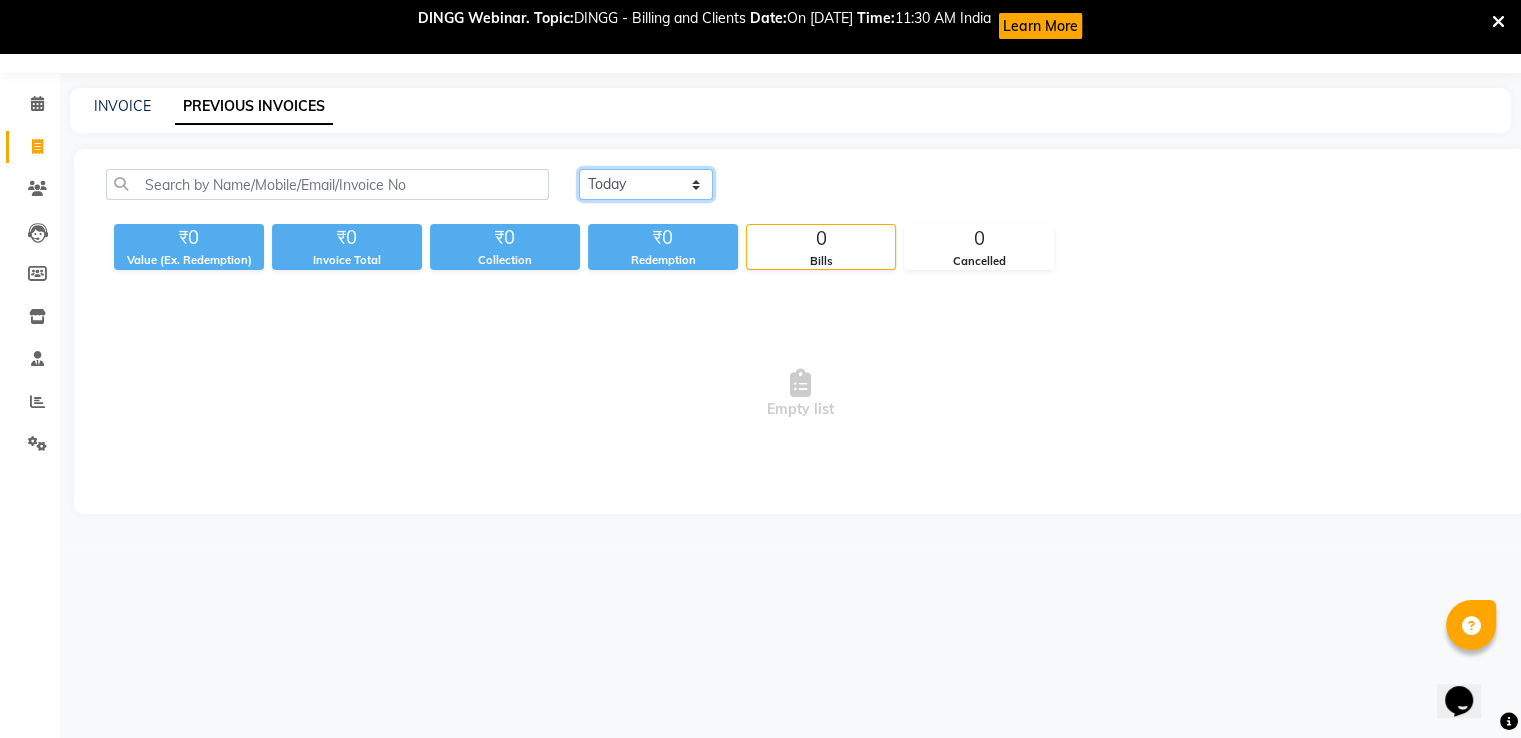 click on "[DATE] [DATE] Custom Range" 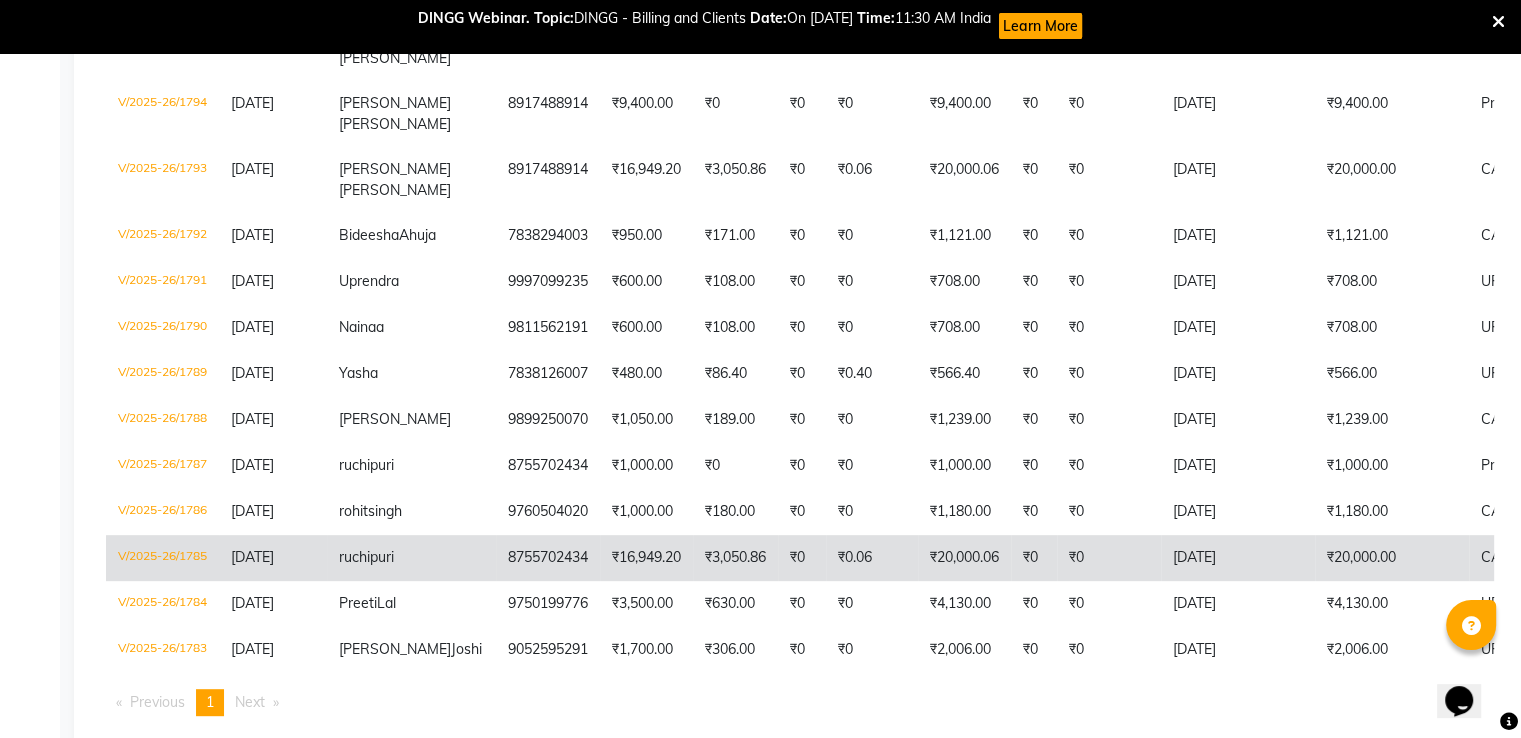 scroll, scrollTop: 828, scrollLeft: 0, axis: vertical 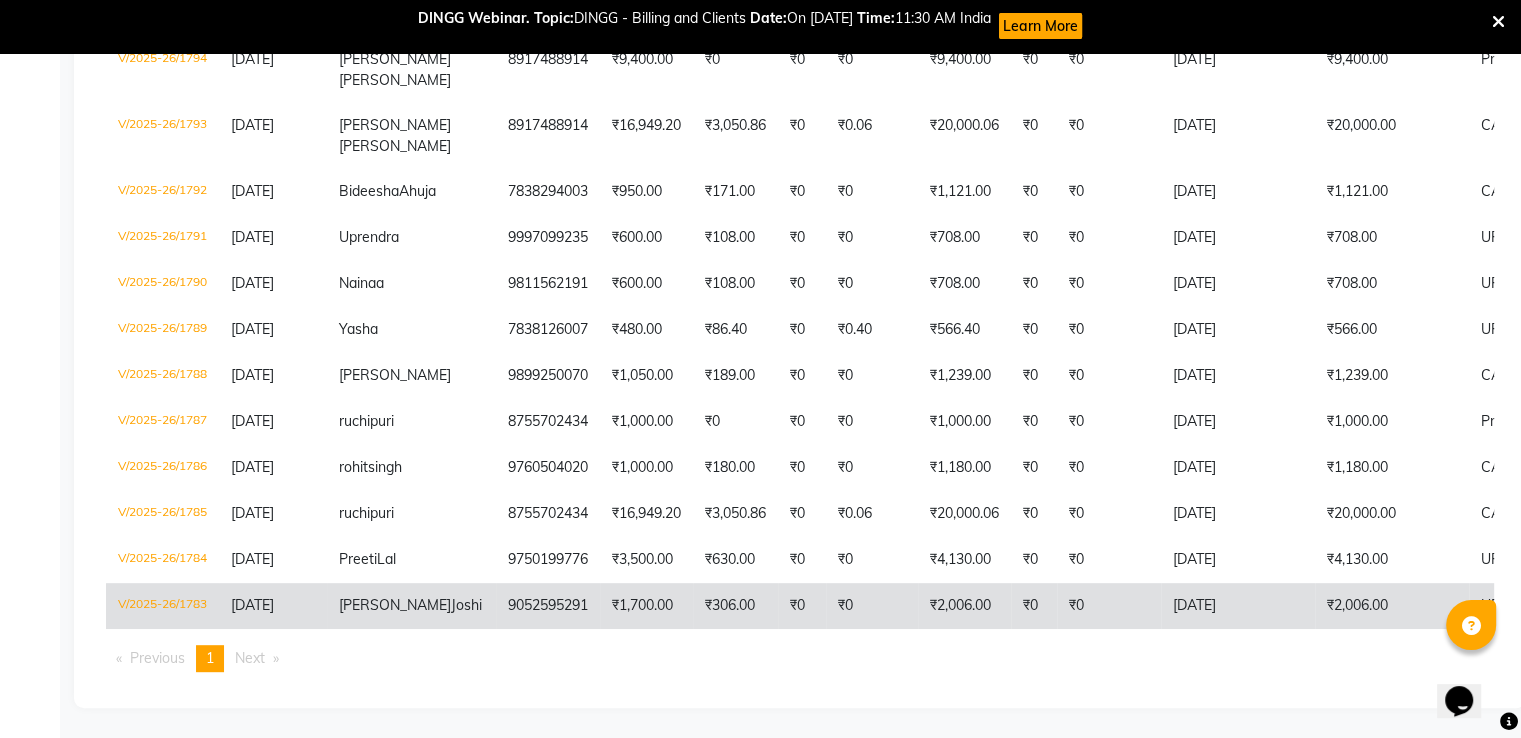 click on "₹0" 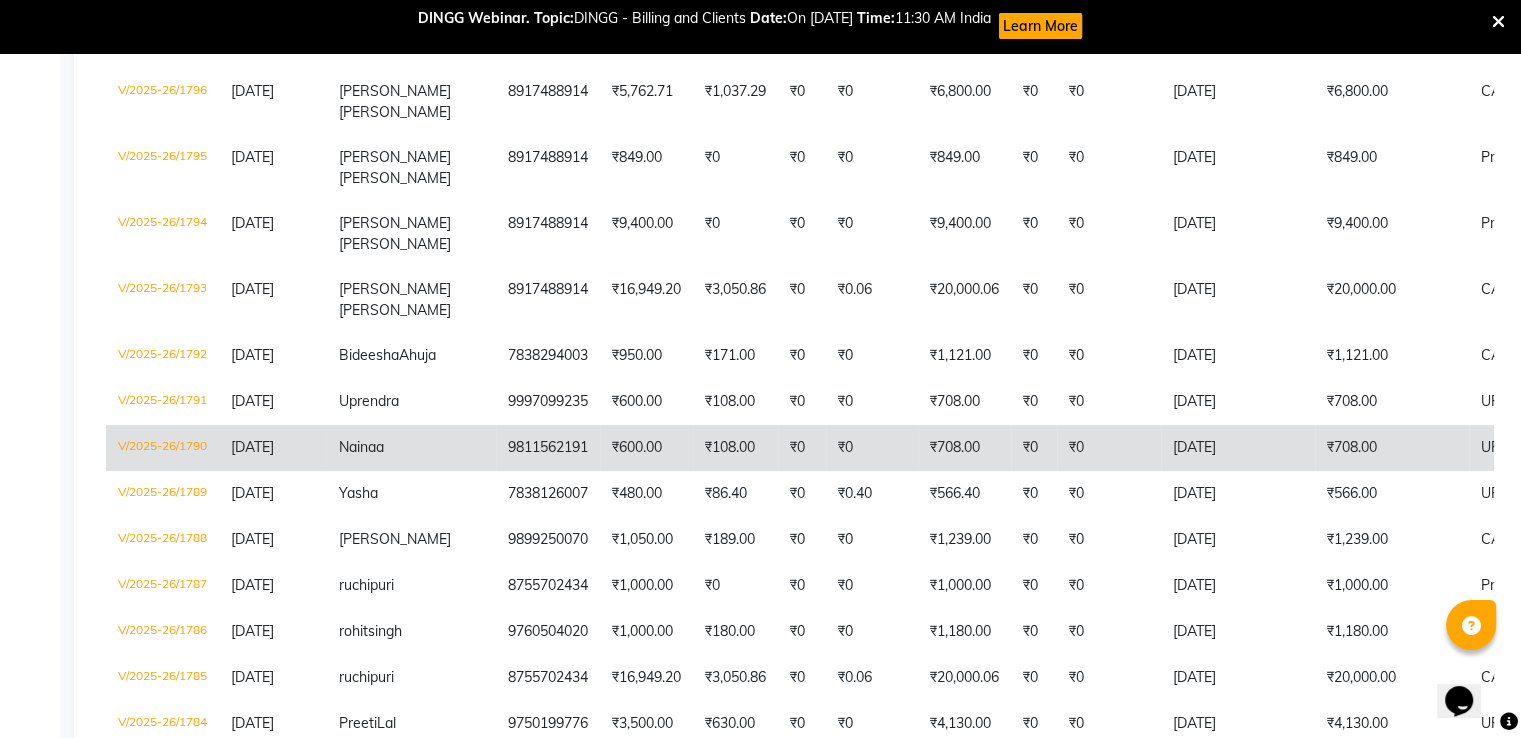scroll, scrollTop: 528, scrollLeft: 0, axis: vertical 